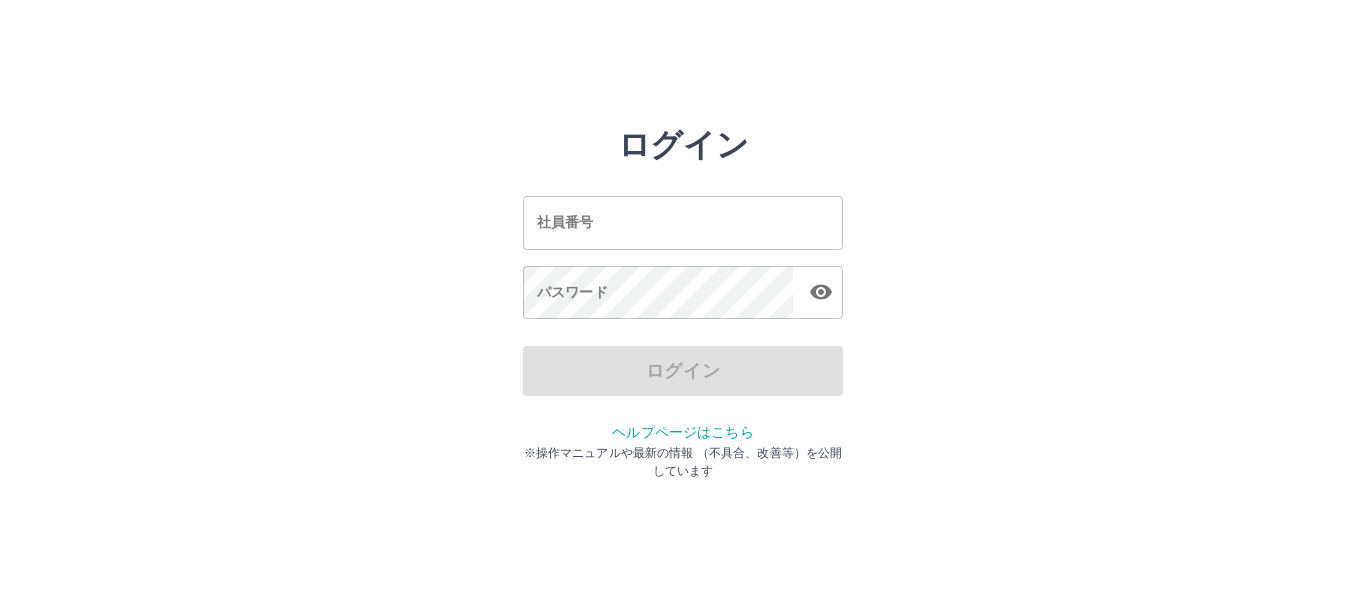 scroll, scrollTop: 0, scrollLeft: 0, axis: both 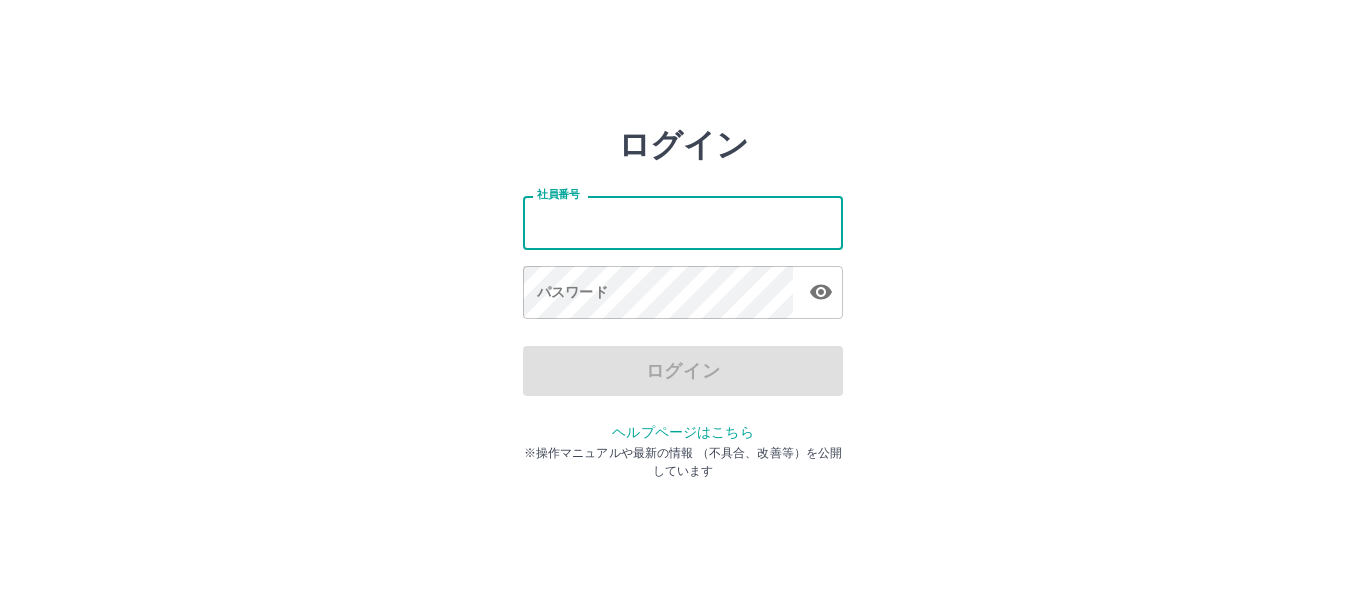 drag, startPoint x: 0, startPoint y: 0, endPoint x: 740, endPoint y: 227, distance: 774.03424 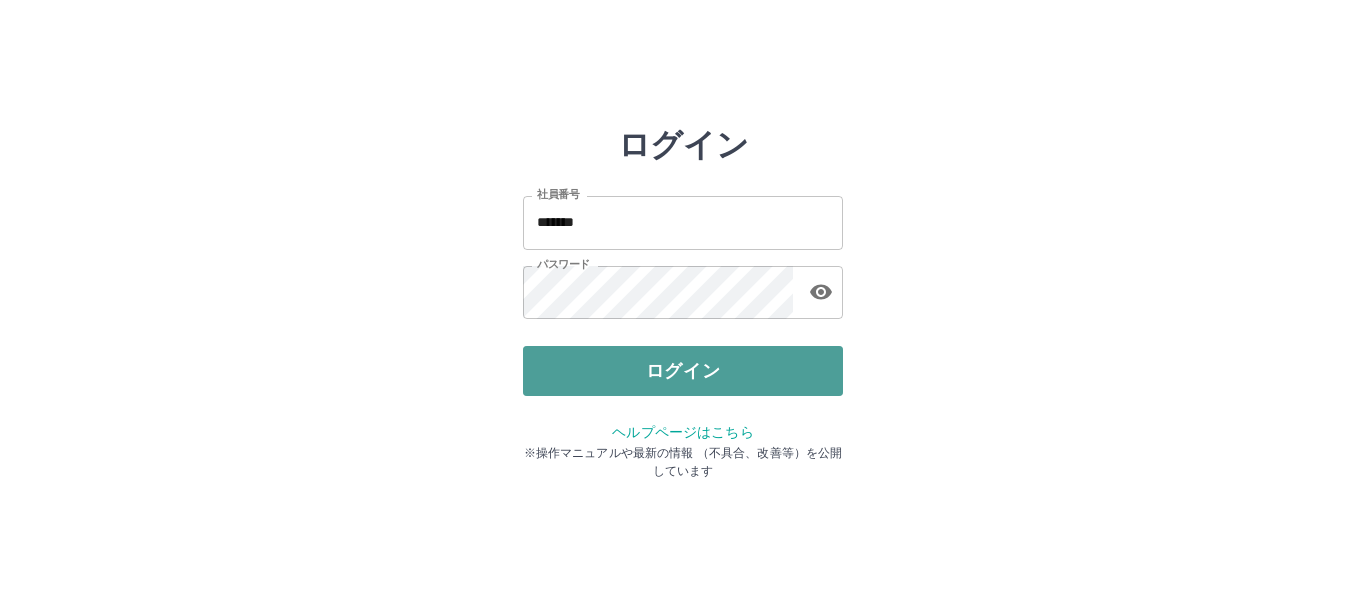 click on "ログイン" at bounding box center [683, 371] 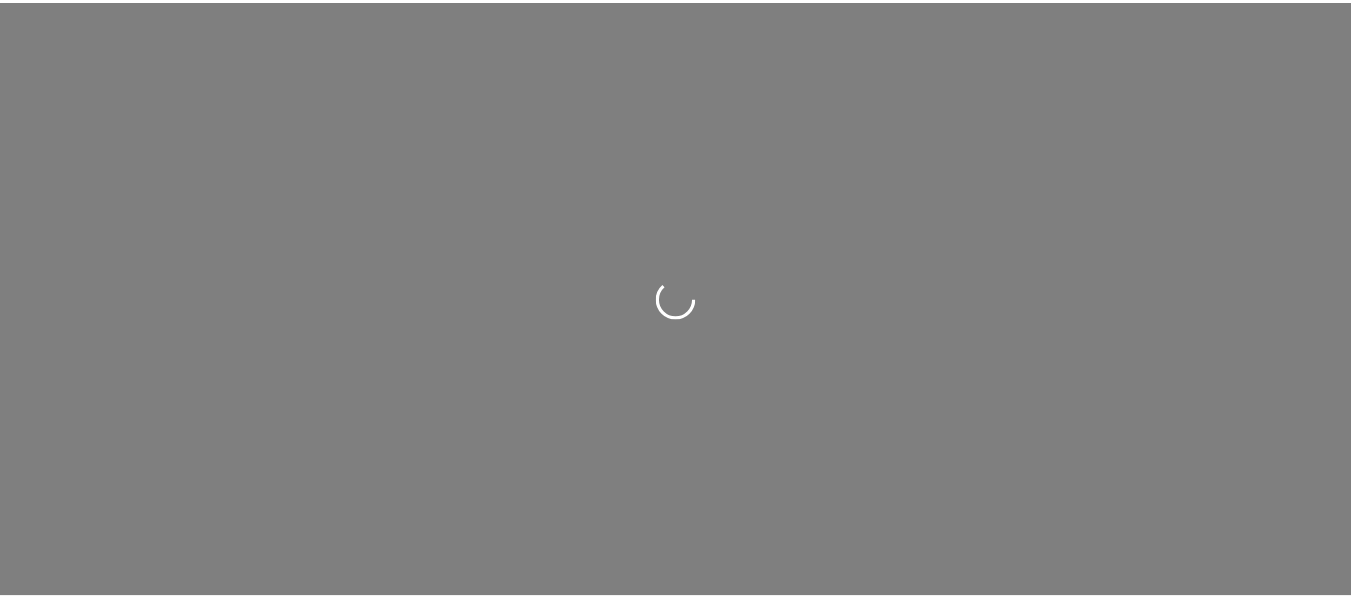 scroll, scrollTop: 0, scrollLeft: 0, axis: both 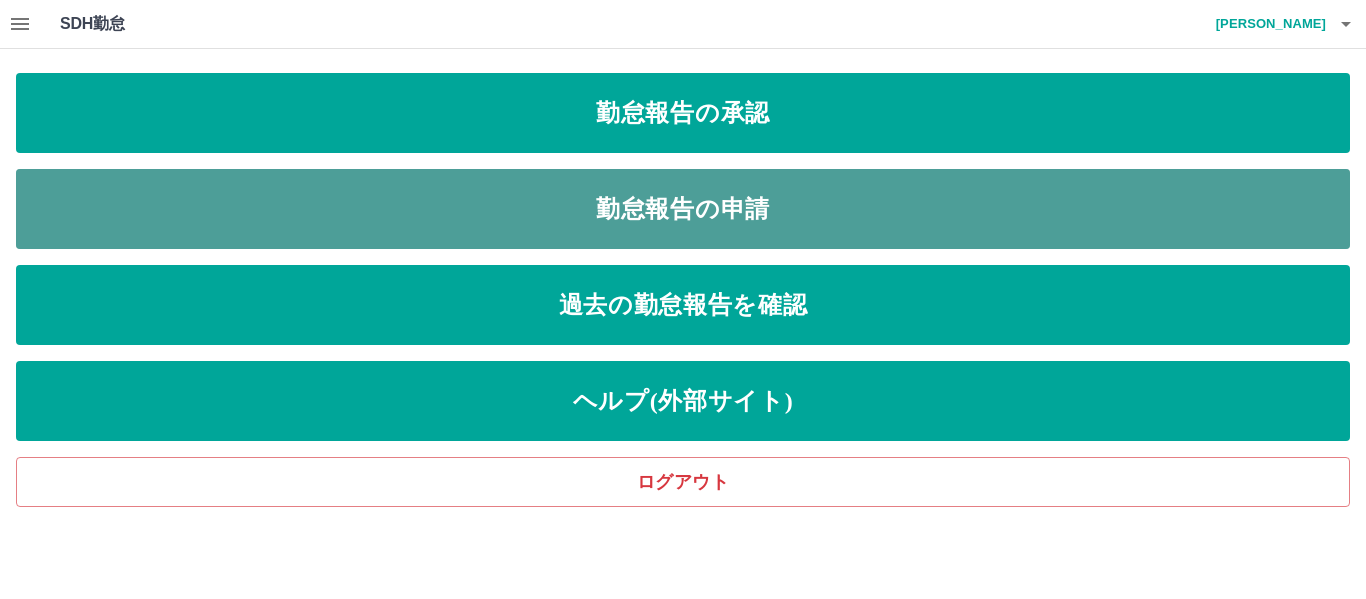 click on "勤怠報告の申請" at bounding box center (683, 209) 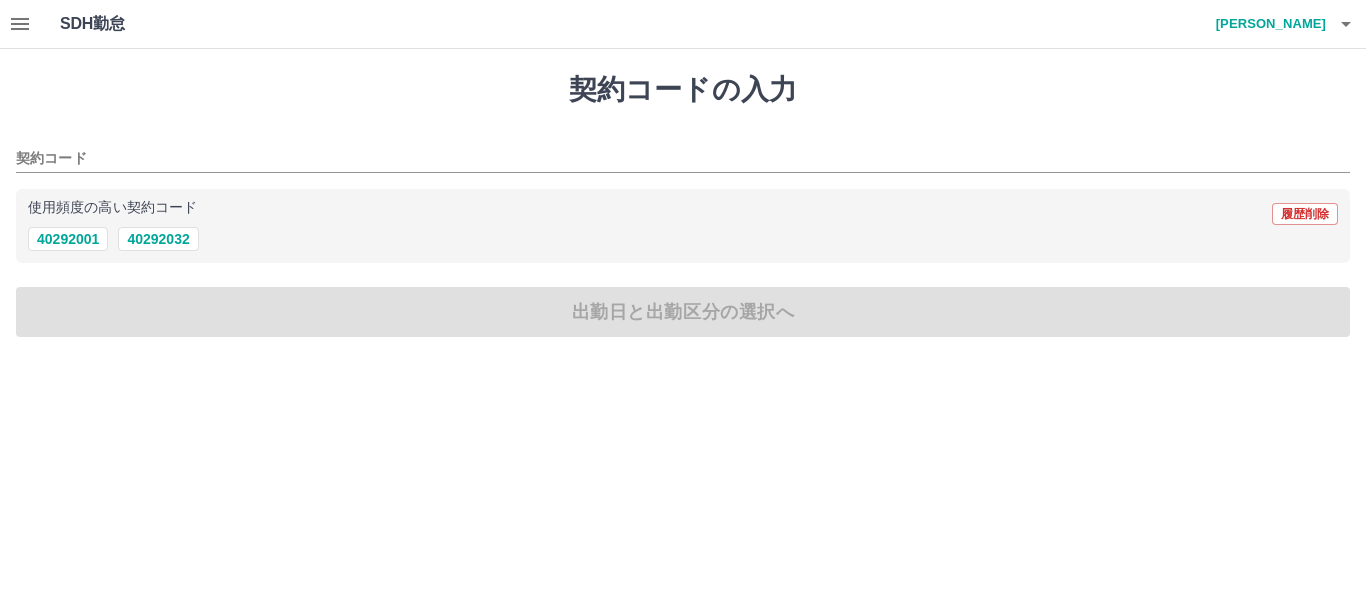 click on "契約コードの入力 契約コード 使用頻度の高い契約コード 履歴削除 40292001 40292032 出勤日と出勤区分の選択へ" at bounding box center [683, 205] 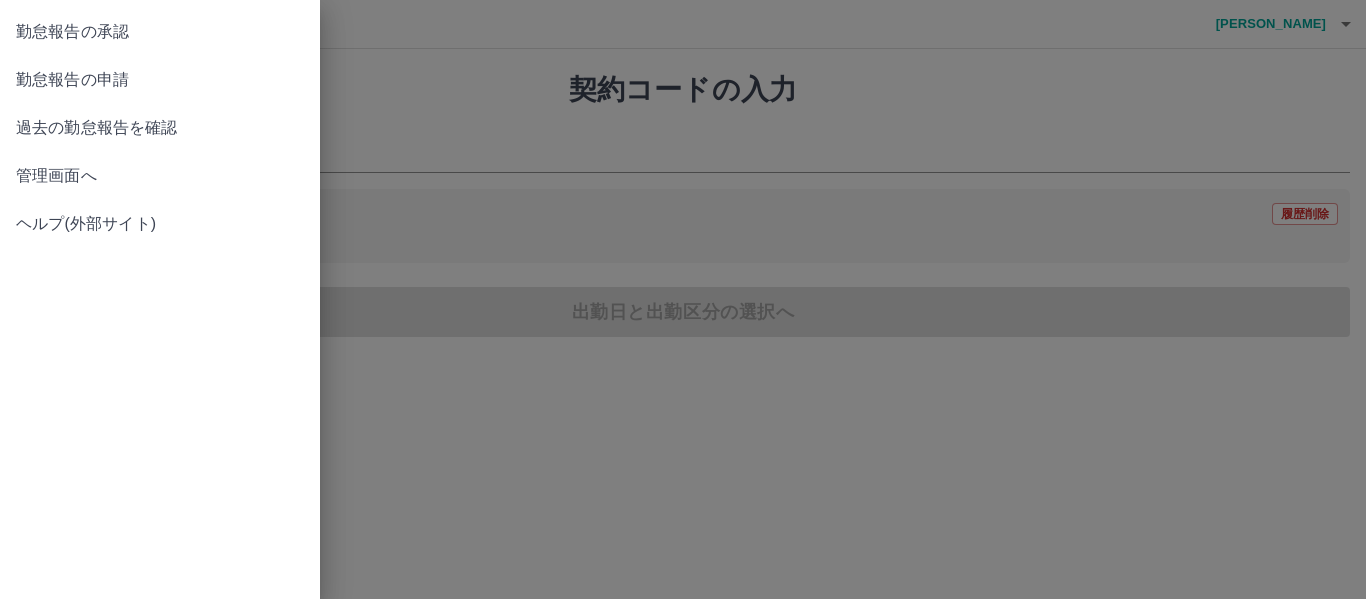 click on "勤怠報告の承認" at bounding box center (160, 32) 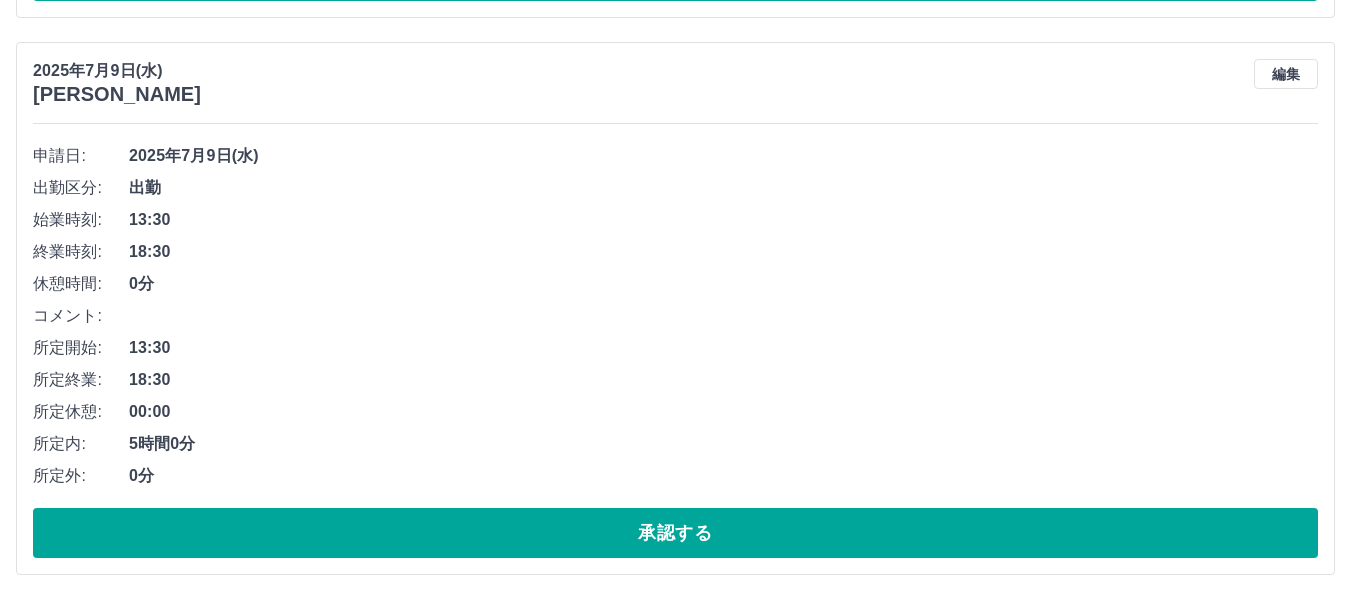 scroll, scrollTop: 1307, scrollLeft: 0, axis: vertical 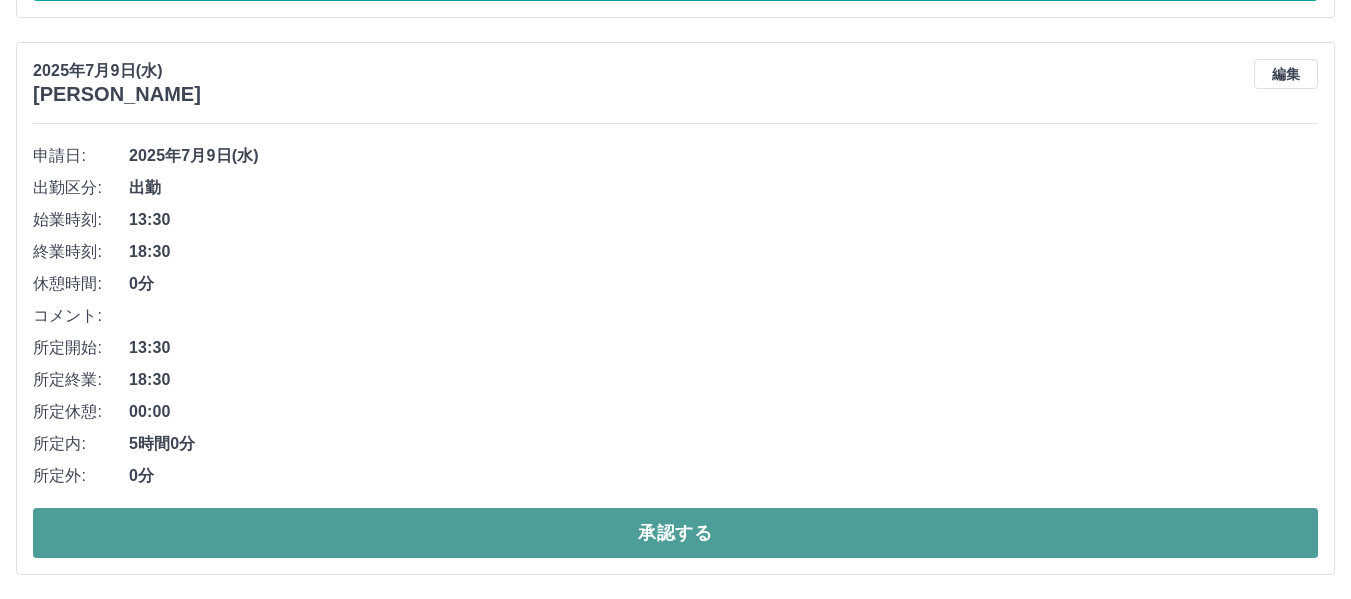 click on "承認する" at bounding box center (675, 533) 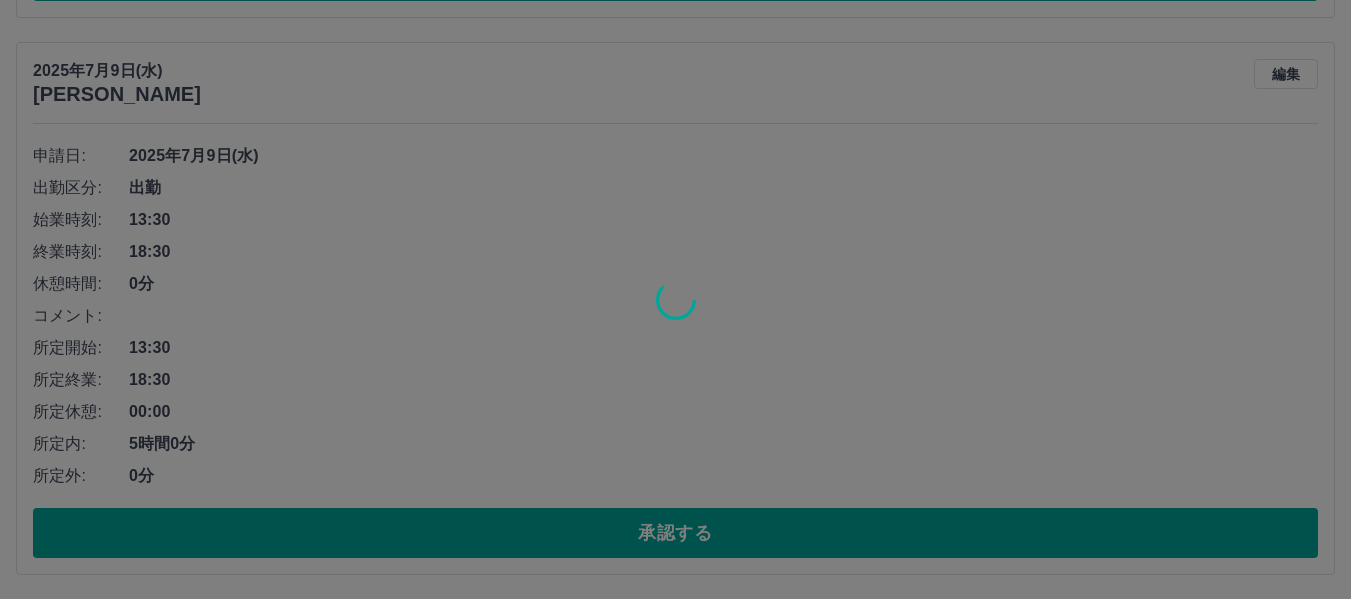 scroll, scrollTop: 750, scrollLeft: 0, axis: vertical 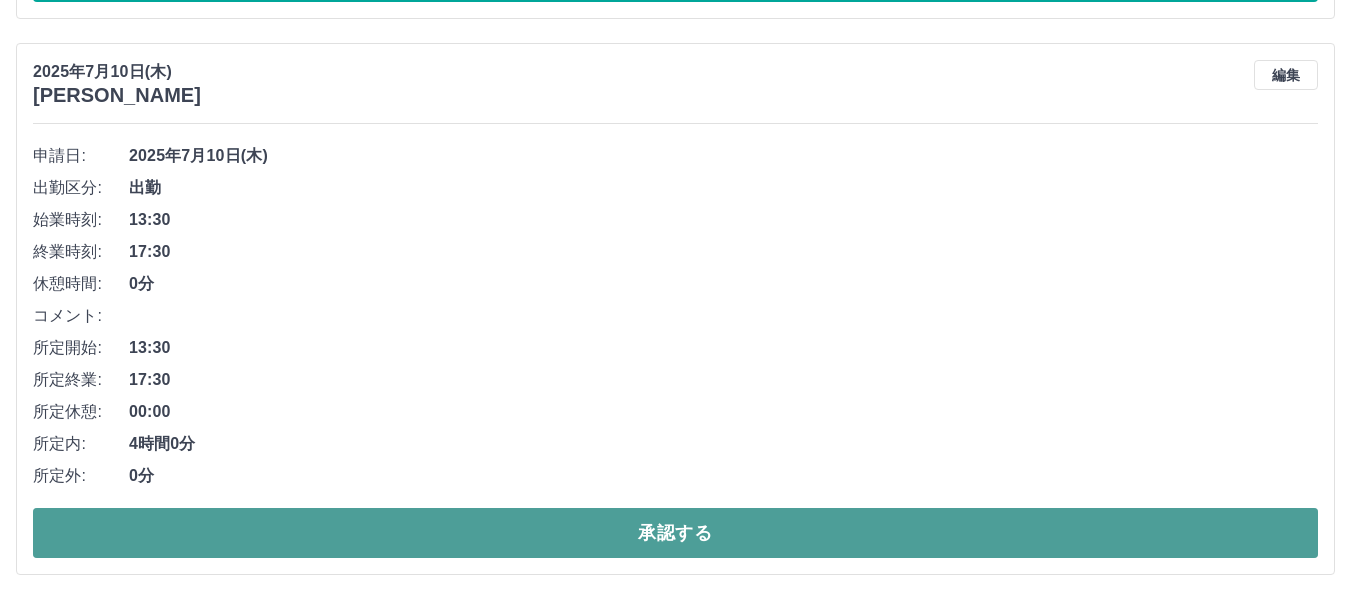 click on "承認する" at bounding box center [675, 533] 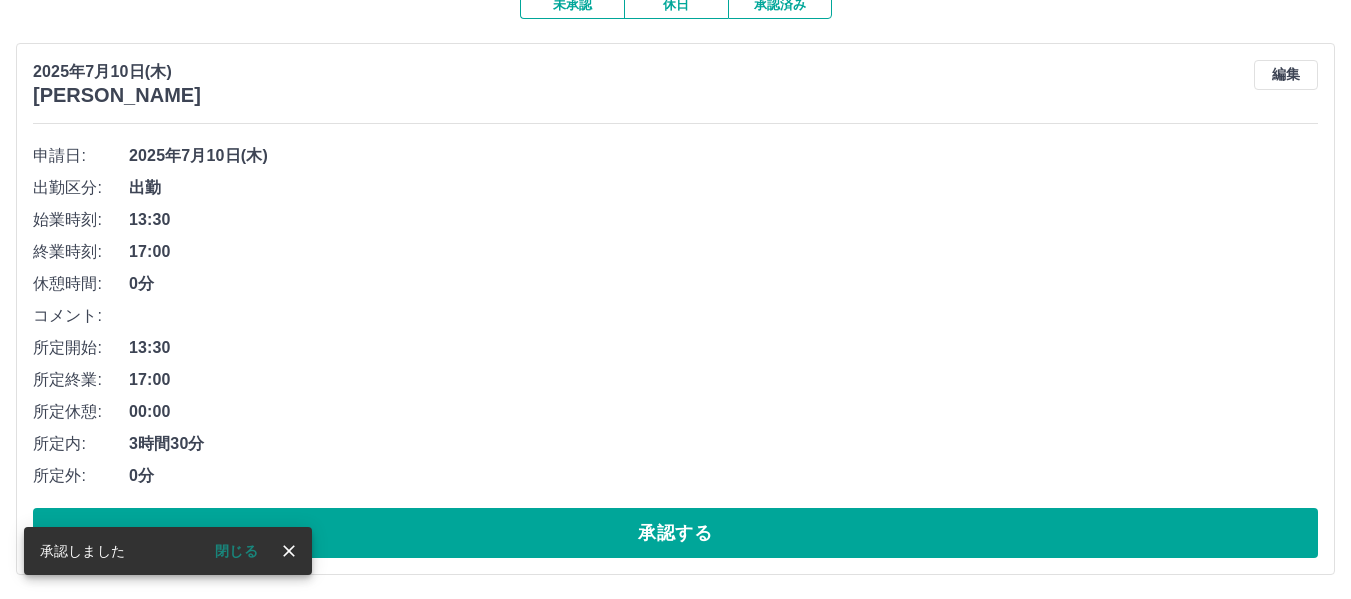 scroll, scrollTop: 194, scrollLeft: 0, axis: vertical 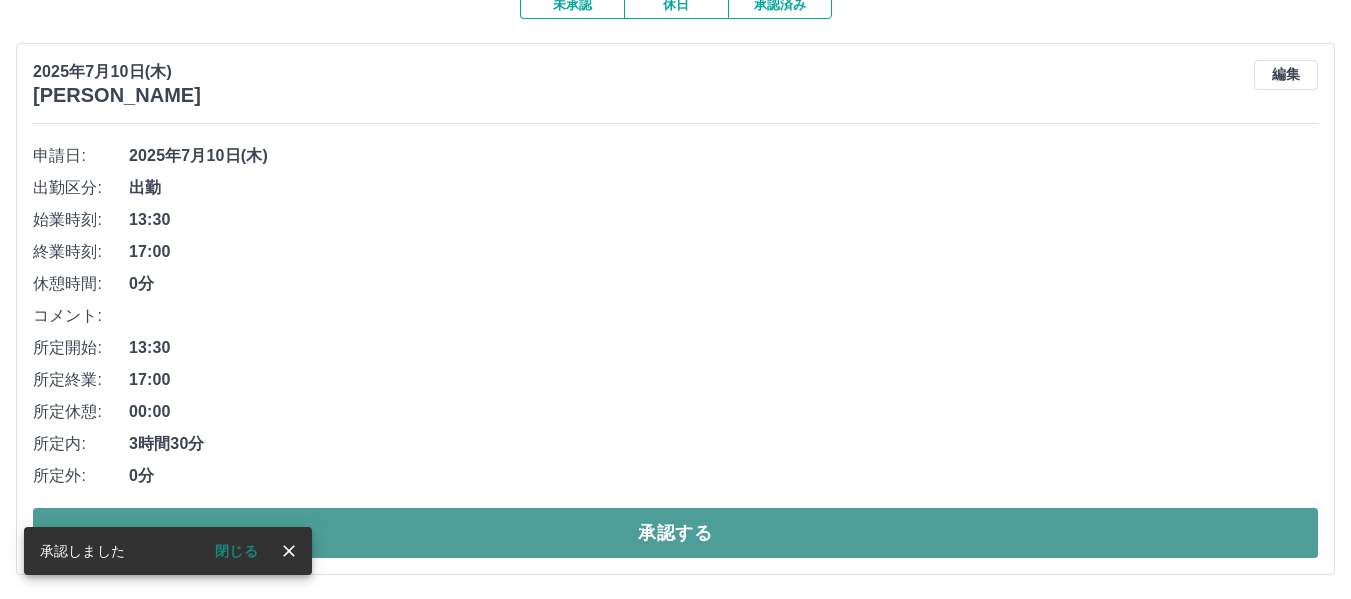 click on "承認する" at bounding box center [675, 533] 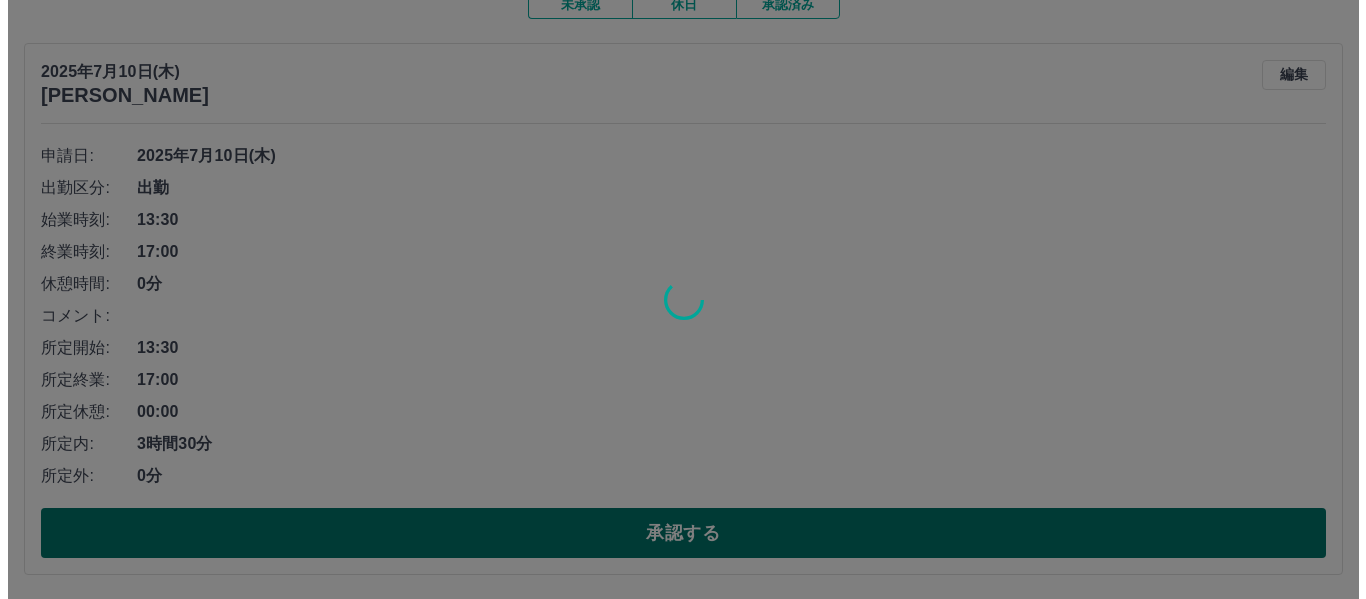 scroll, scrollTop: 0, scrollLeft: 0, axis: both 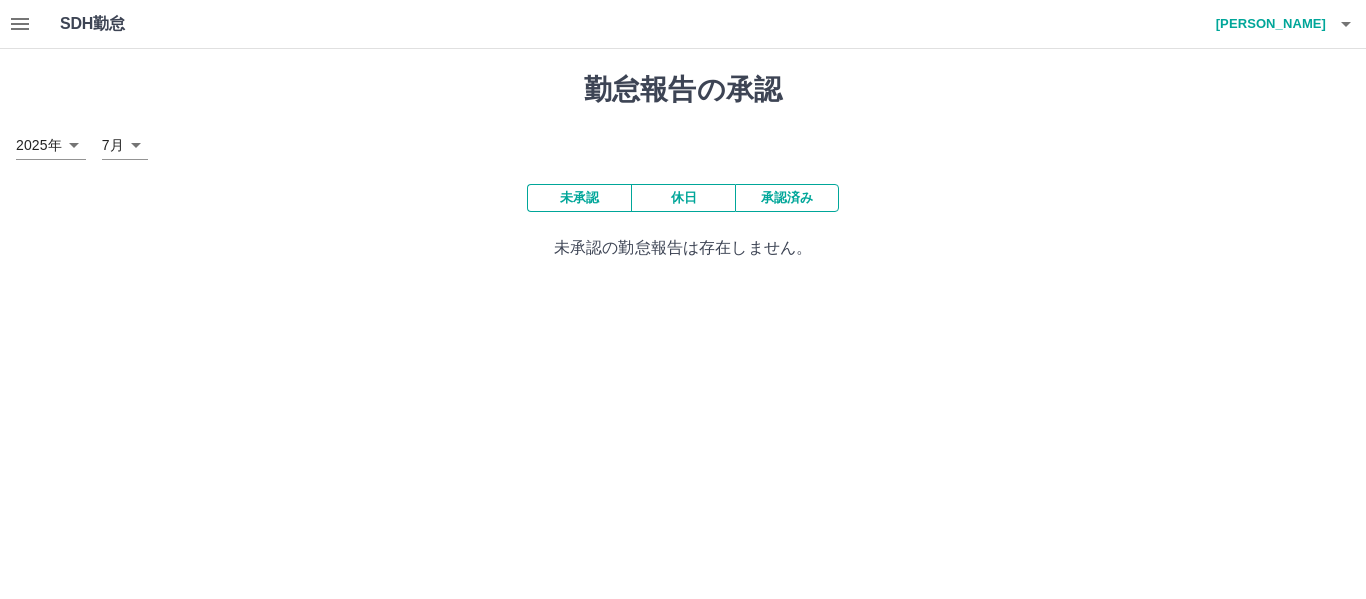 click 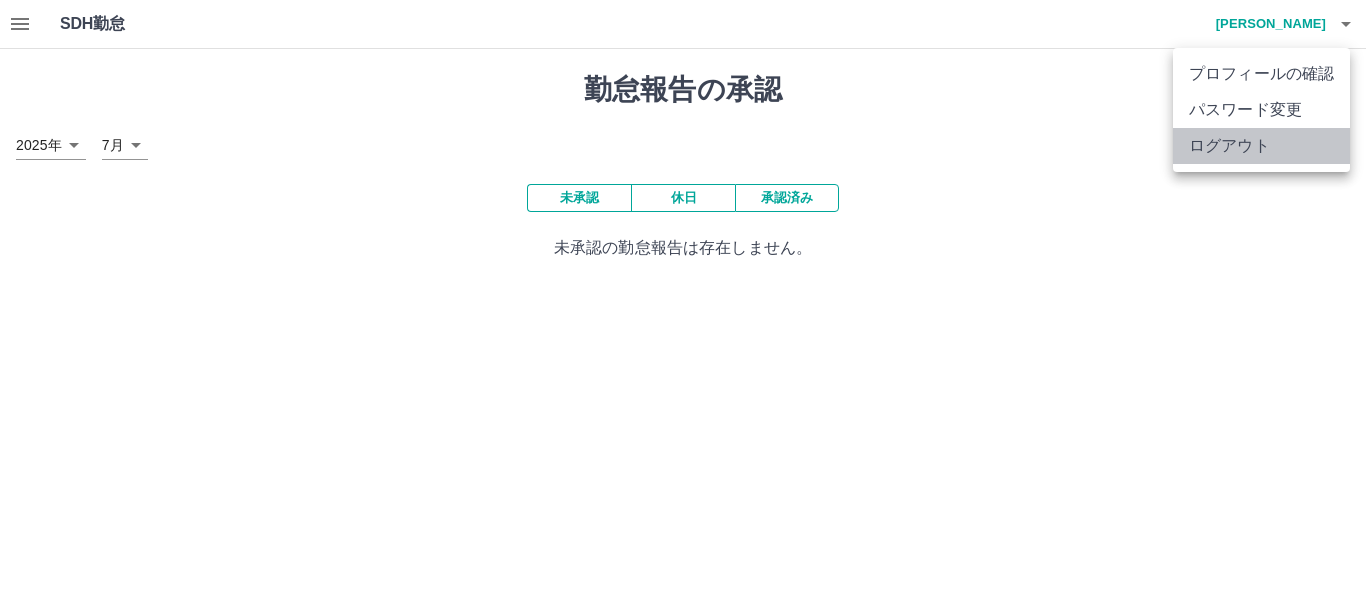 click on "ログアウト" at bounding box center [1261, 146] 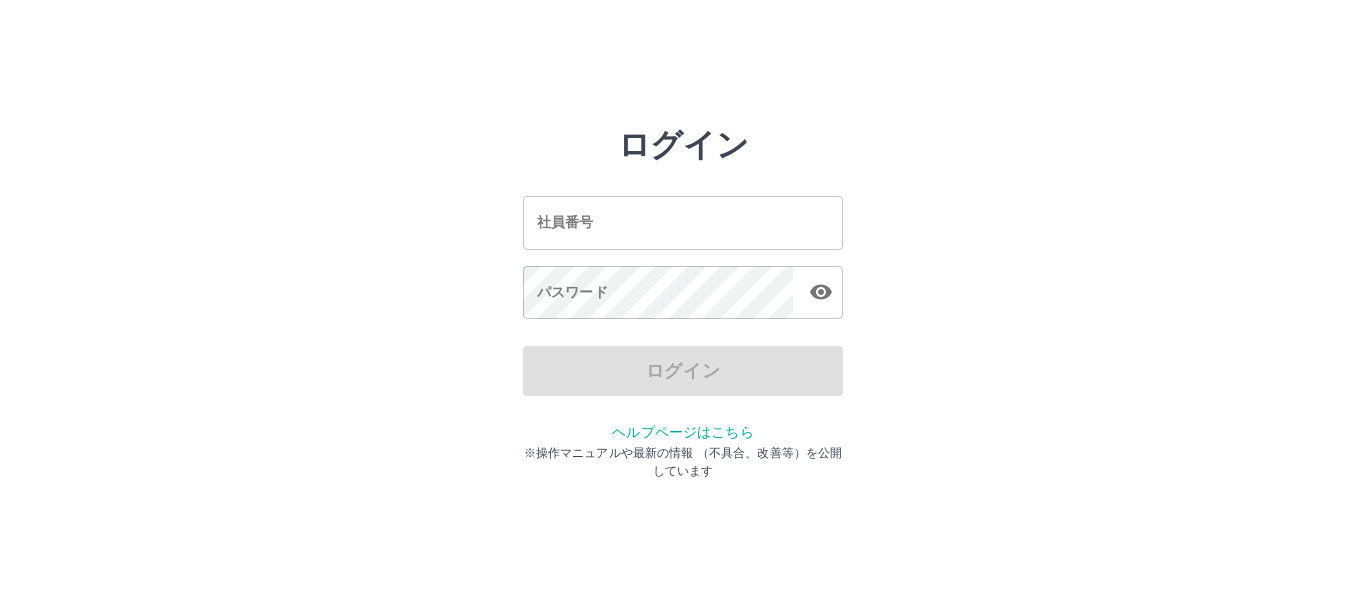 scroll, scrollTop: 0, scrollLeft: 0, axis: both 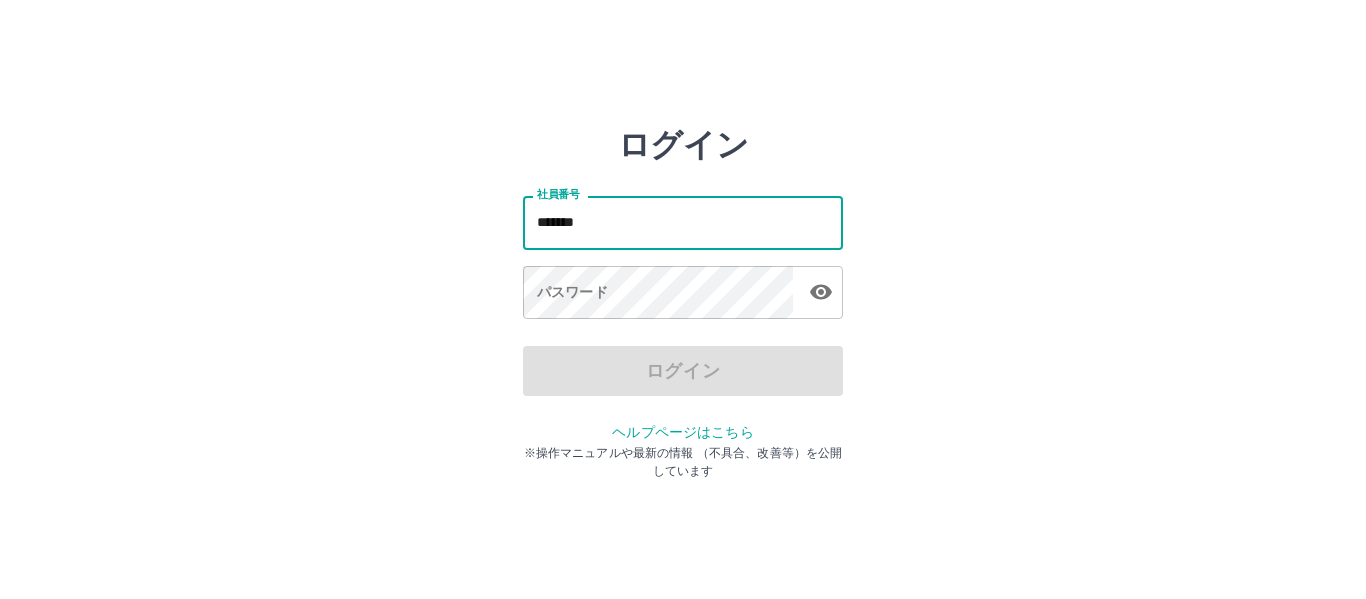 click on "*******" at bounding box center (683, 222) 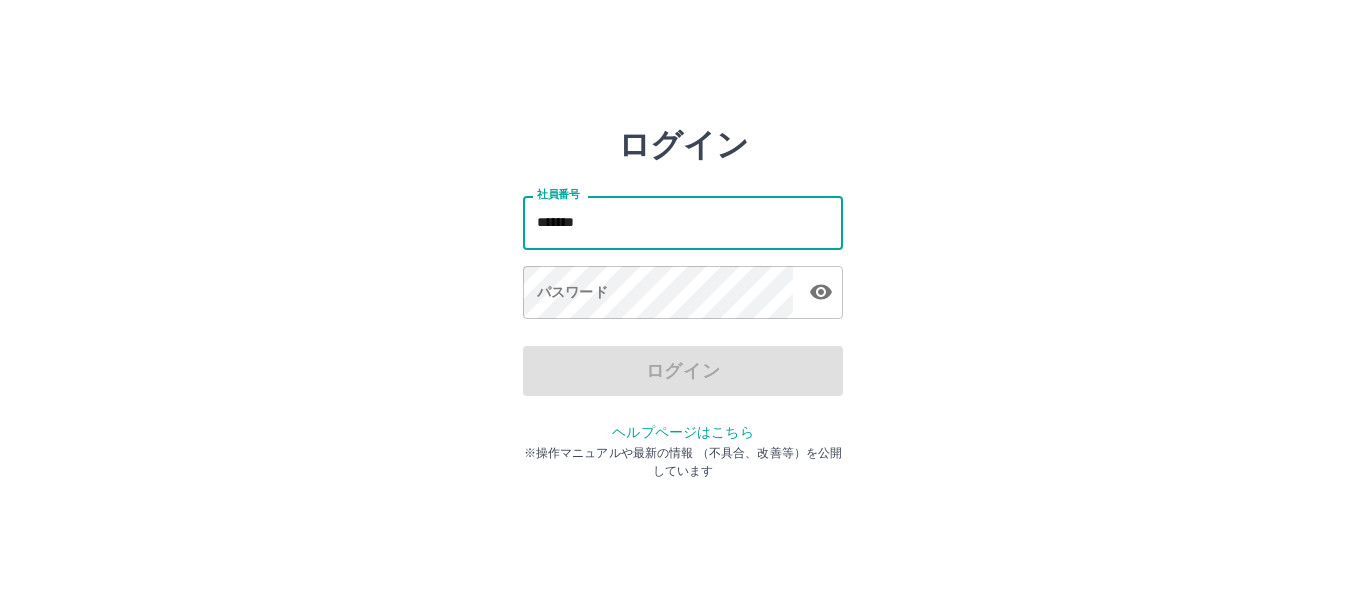 click on "*******" at bounding box center (683, 222) 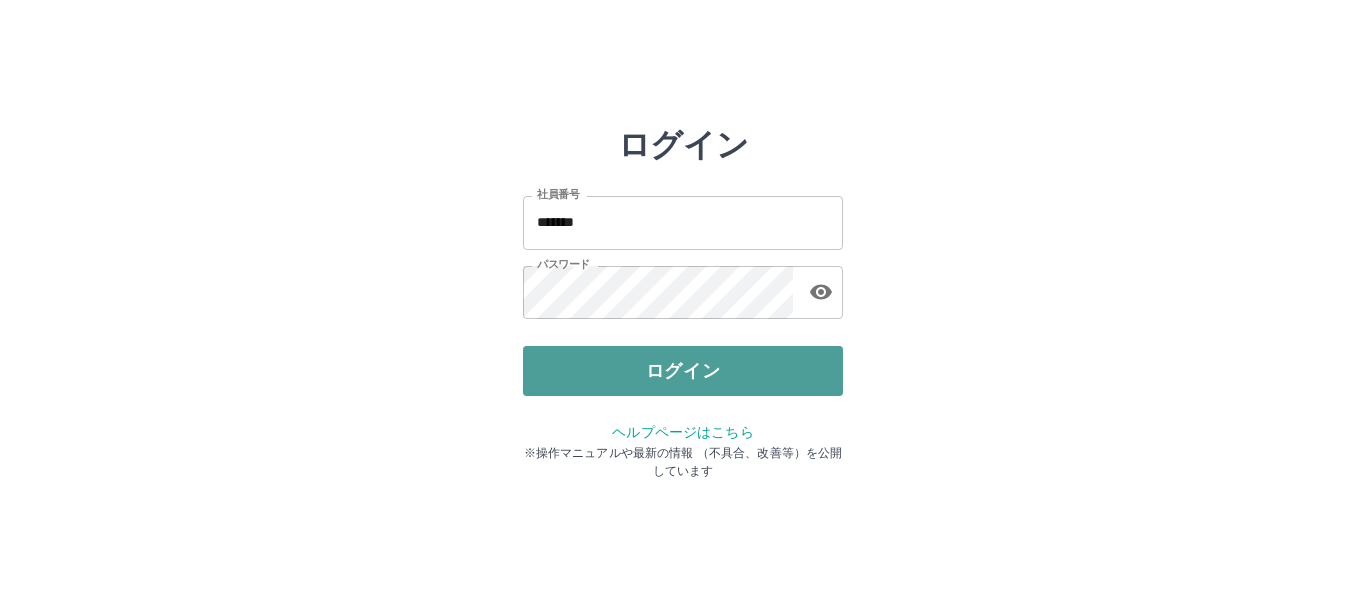 click on "ログイン" at bounding box center [683, 371] 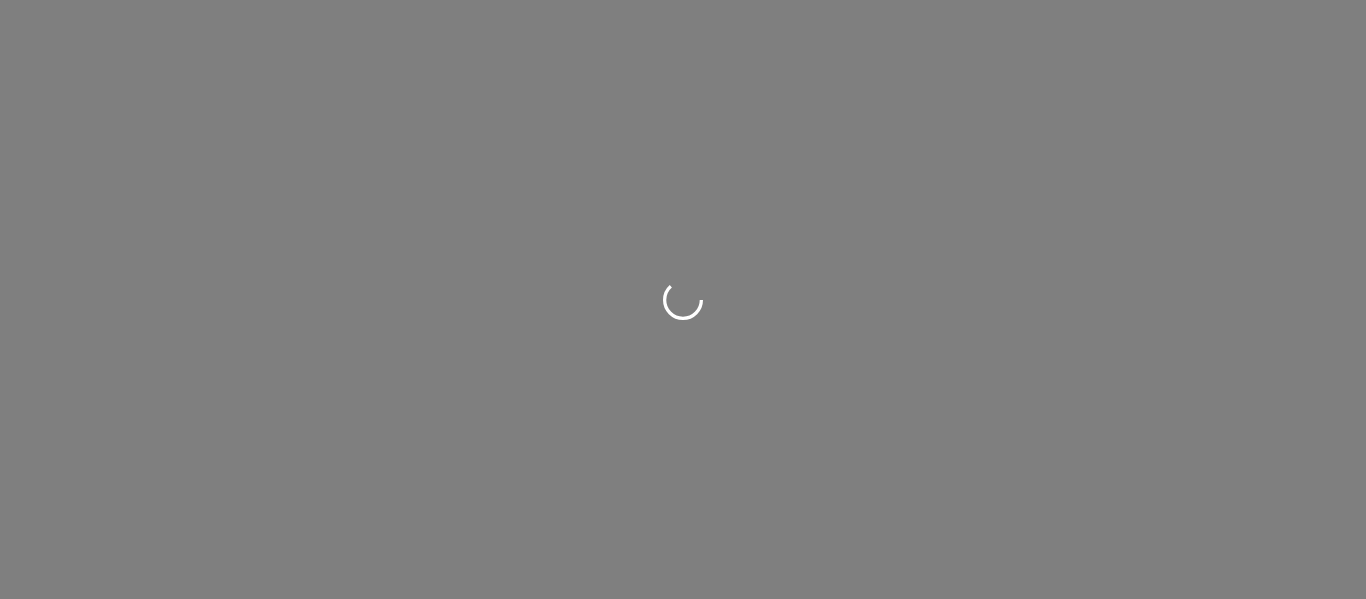 scroll, scrollTop: 0, scrollLeft: 0, axis: both 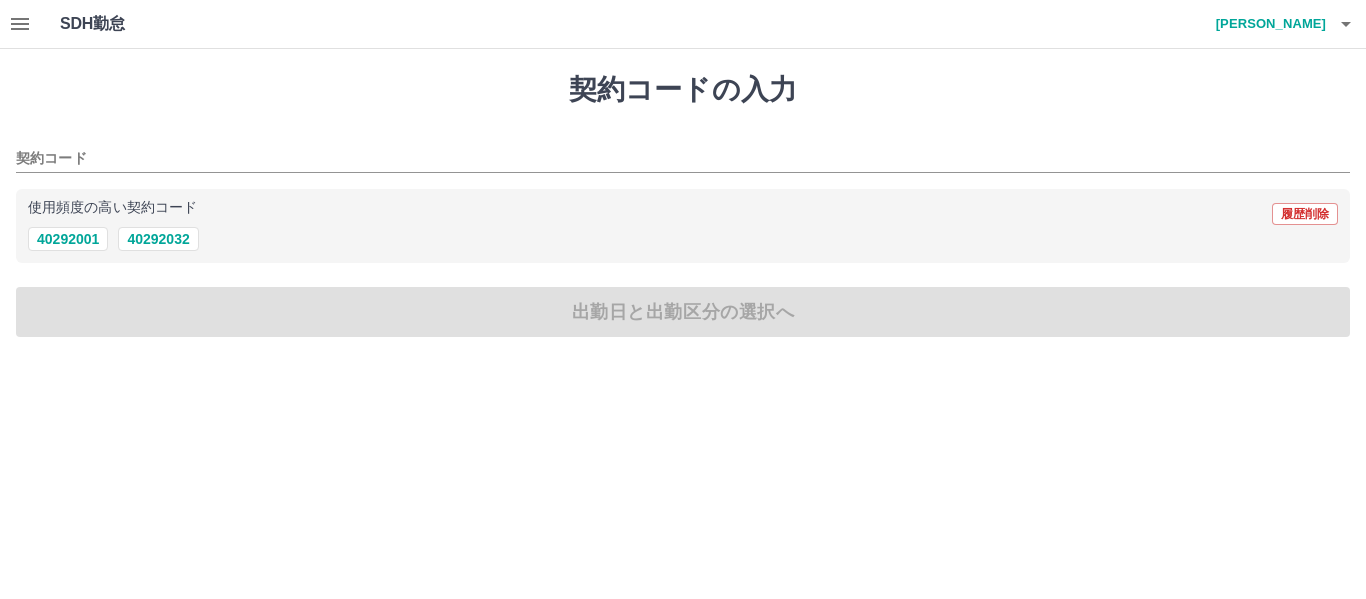 click 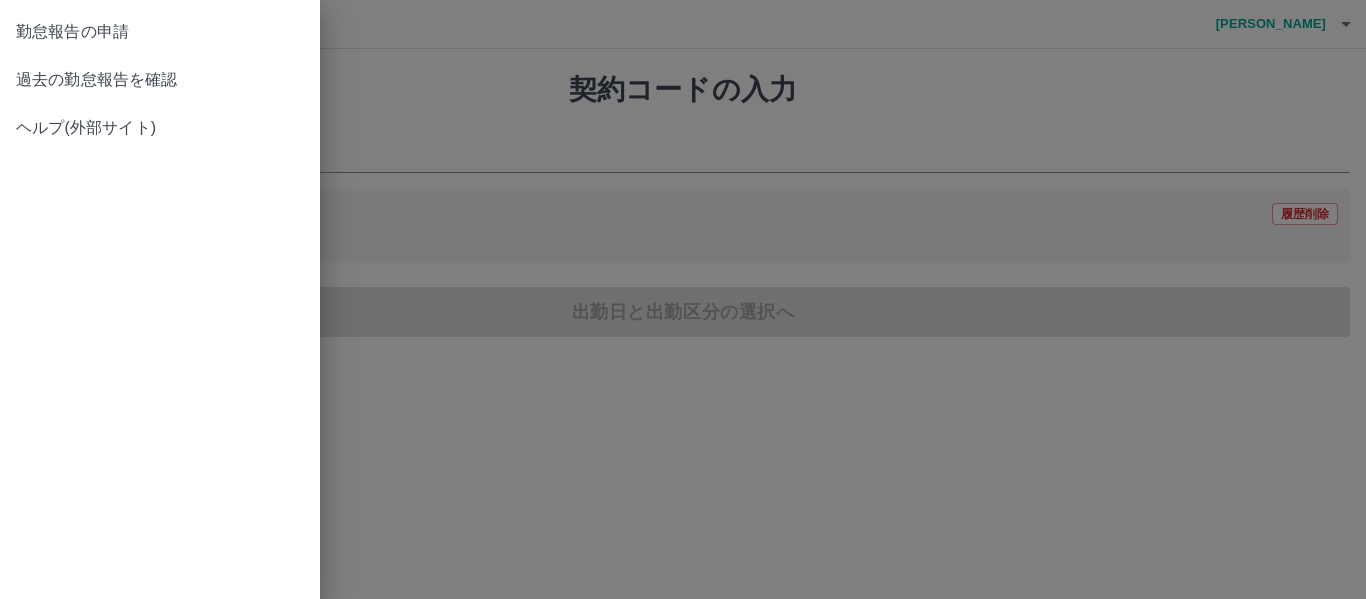 click on "過去の勤怠報告を確認" at bounding box center [160, 80] 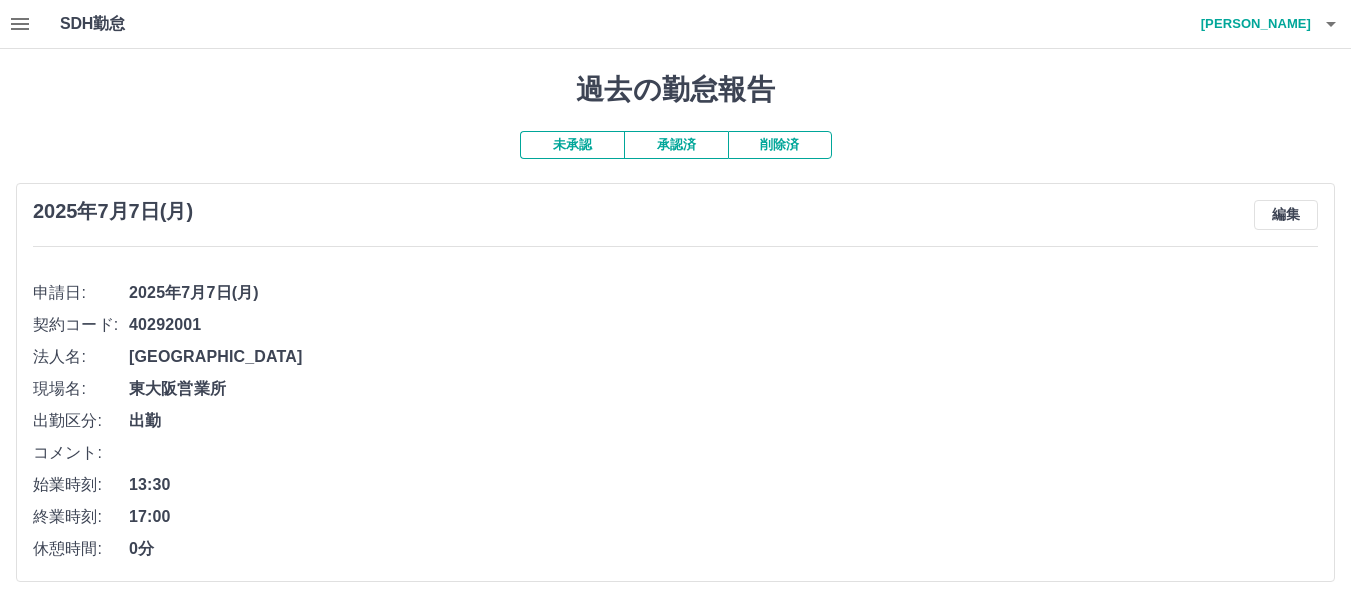 click 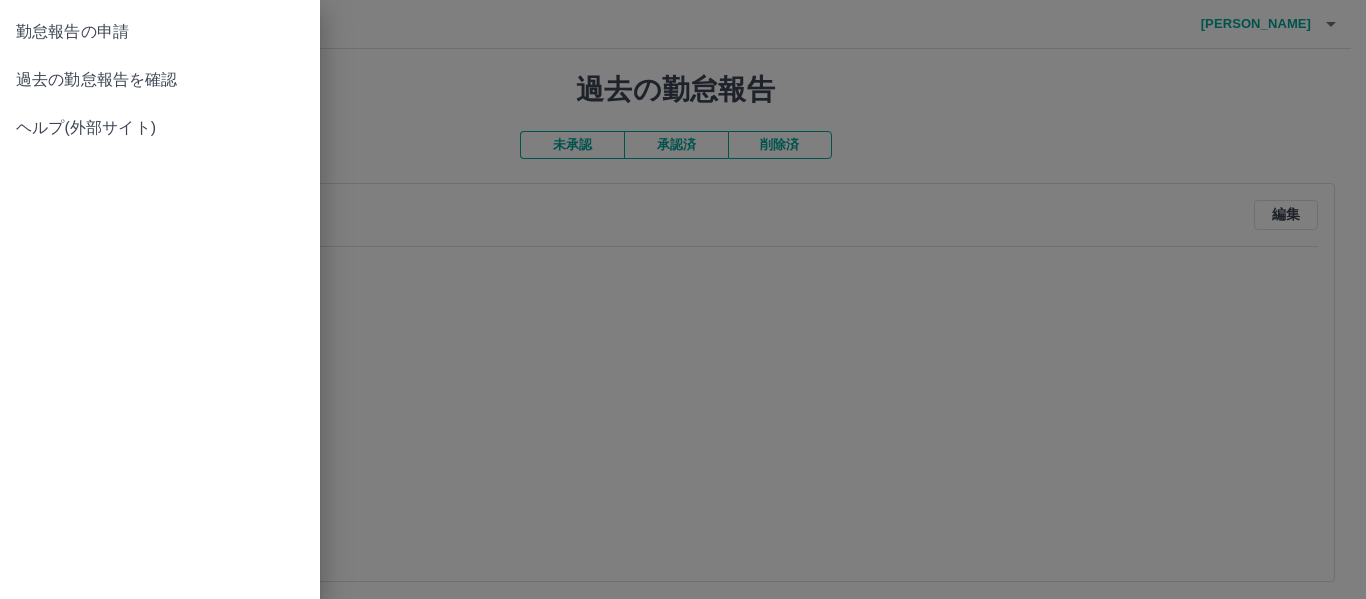 click at bounding box center (683, 299) 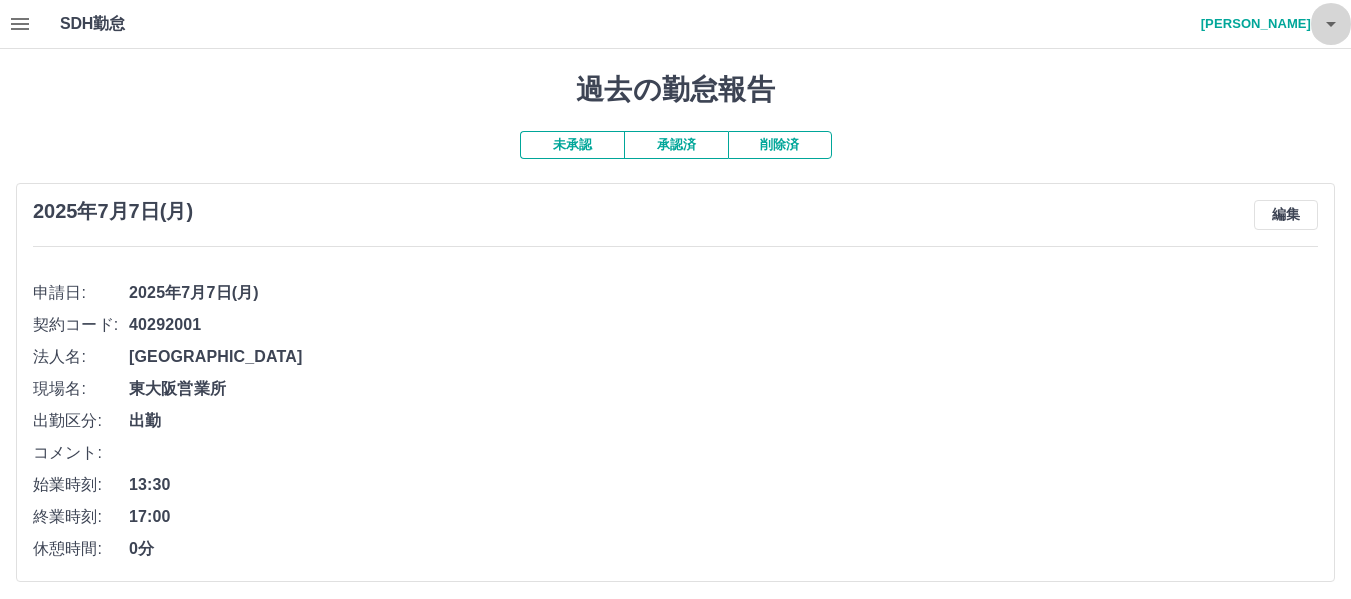 click 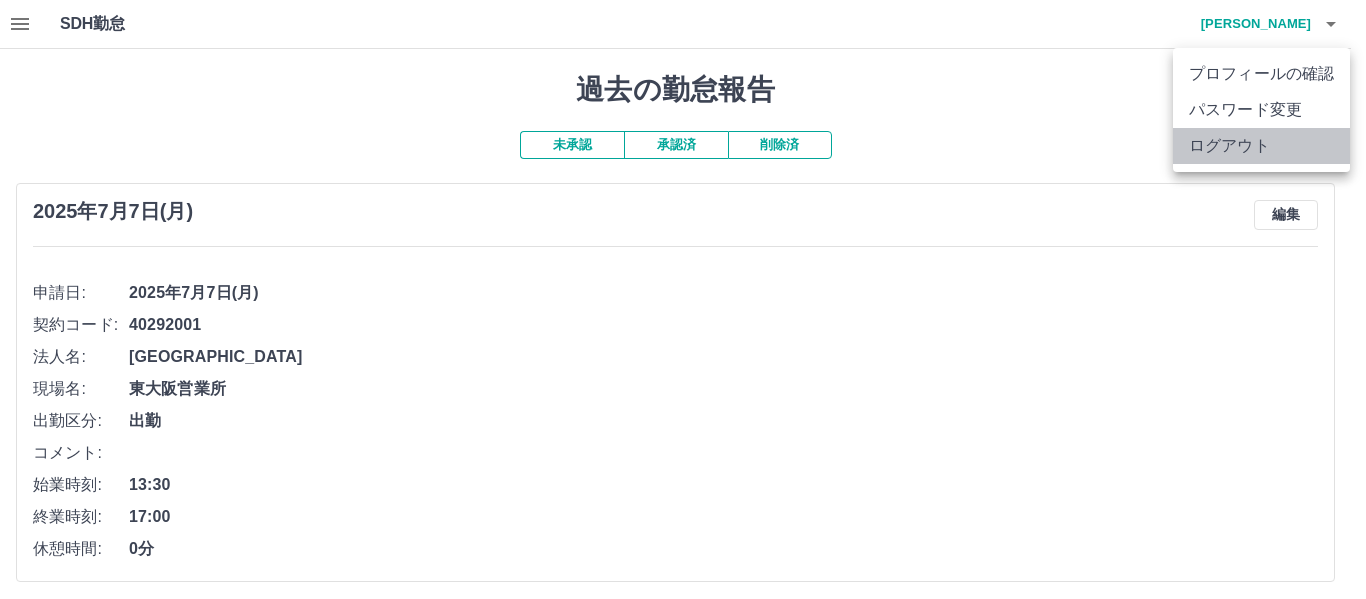 click on "ログアウト" at bounding box center (1261, 146) 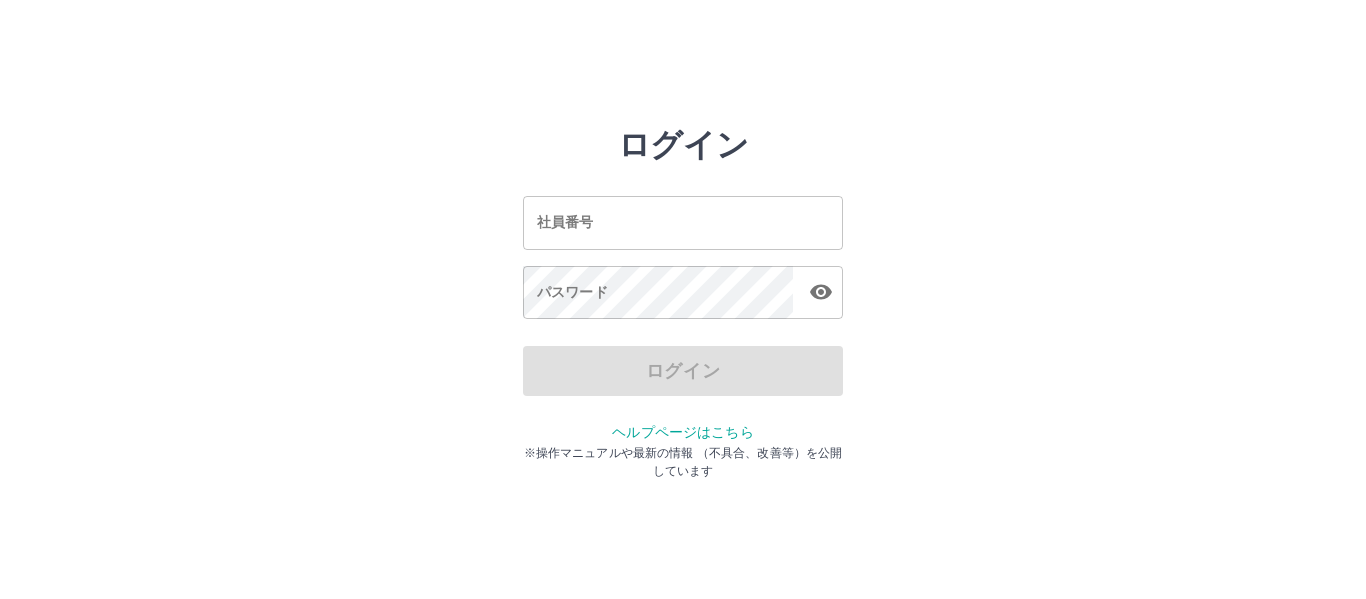 scroll, scrollTop: 0, scrollLeft: 0, axis: both 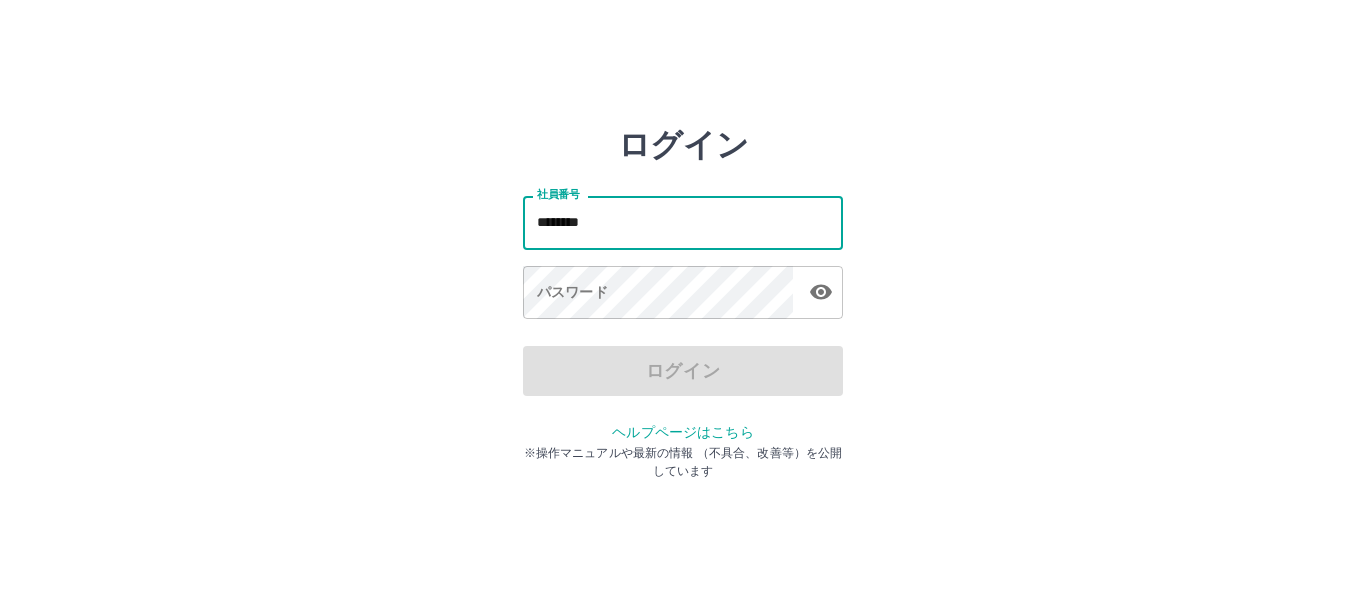 type on "*******" 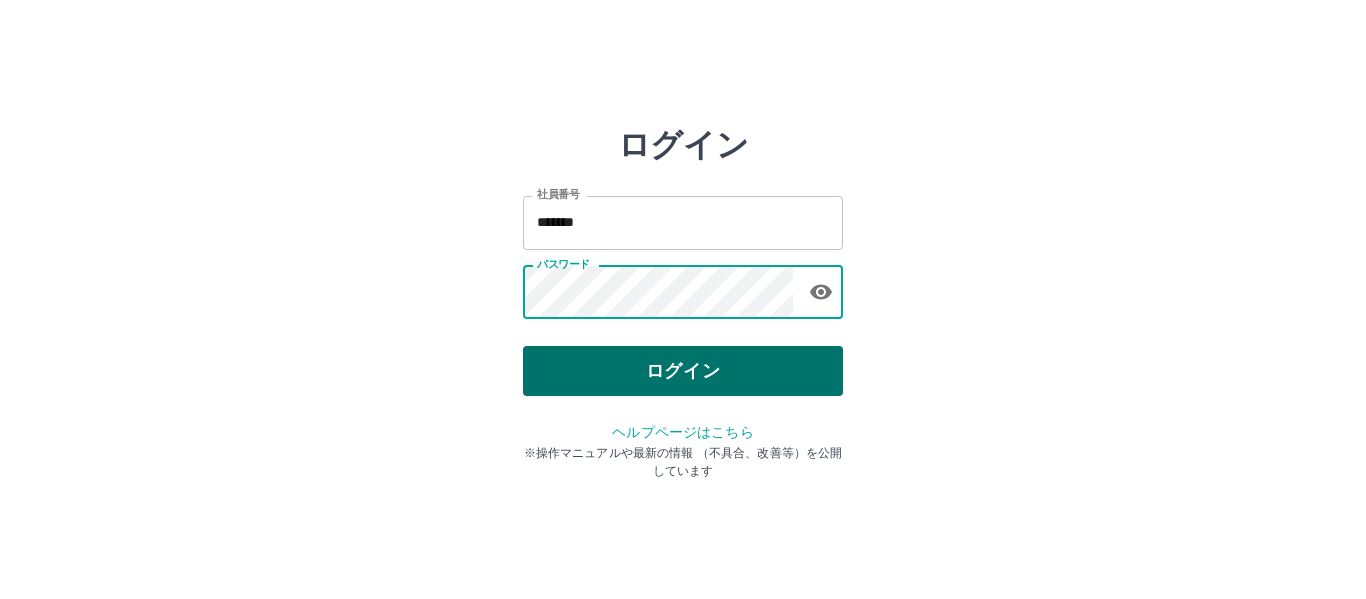 click on "ログイン" at bounding box center (683, 371) 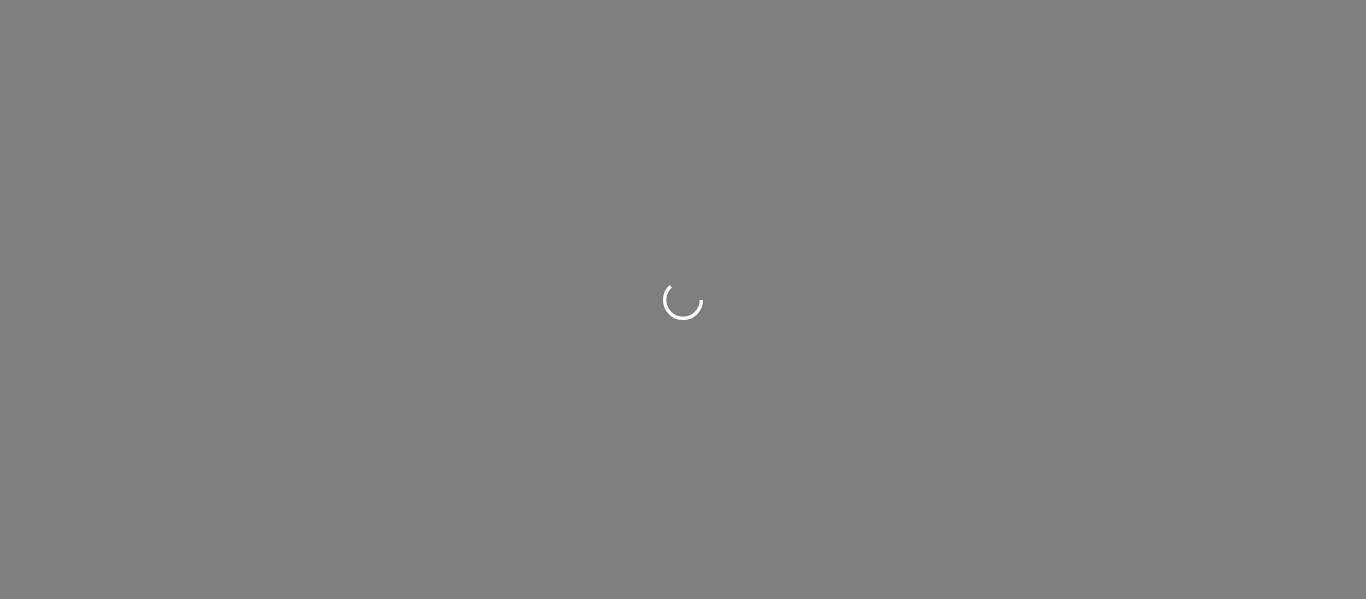 scroll, scrollTop: 0, scrollLeft: 0, axis: both 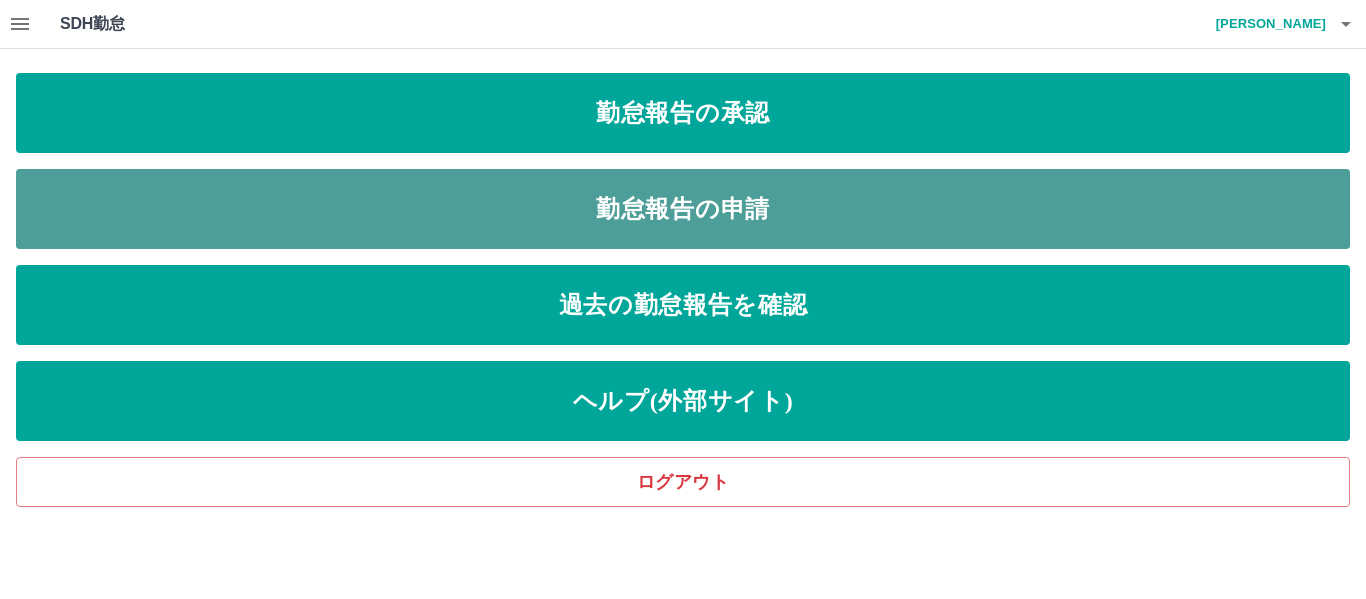 click on "勤怠報告の申請" at bounding box center [683, 209] 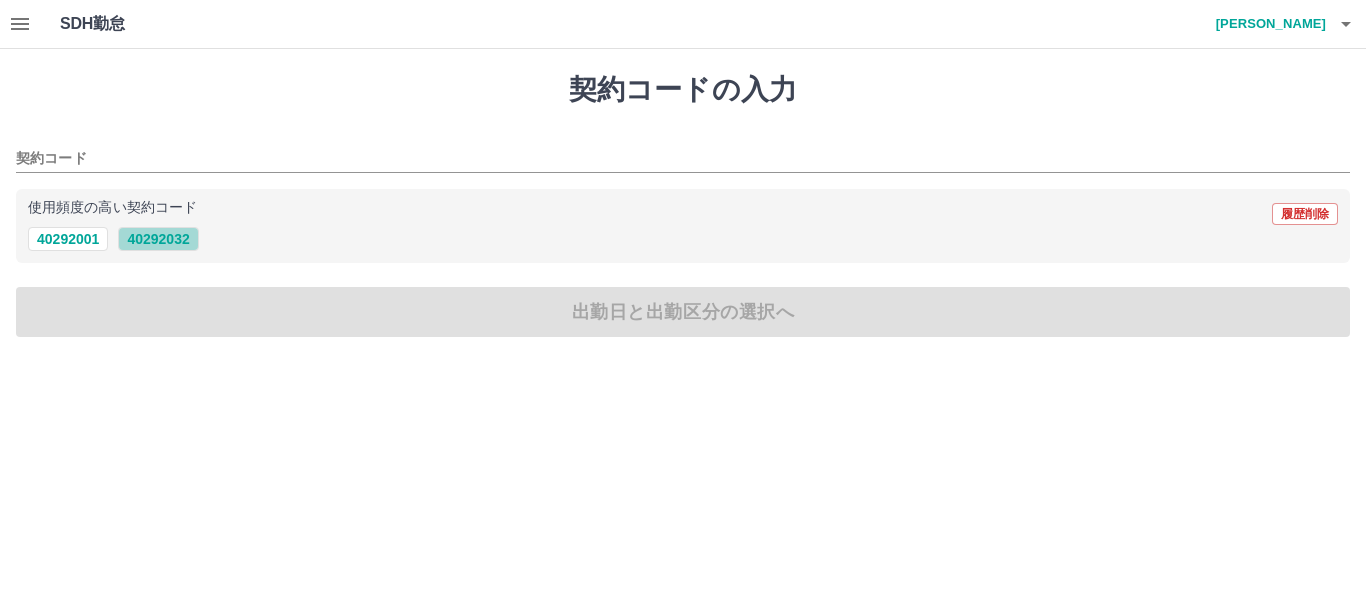 click on "40292032" at bounding box center (158, 239) 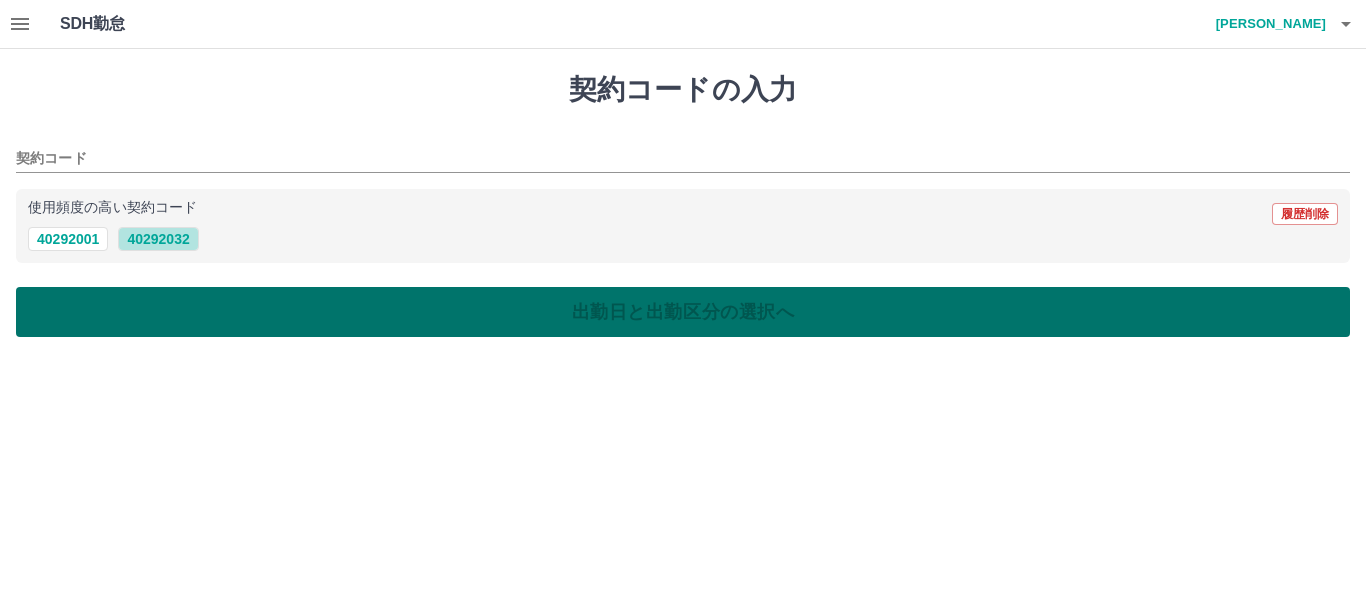 type on "********" 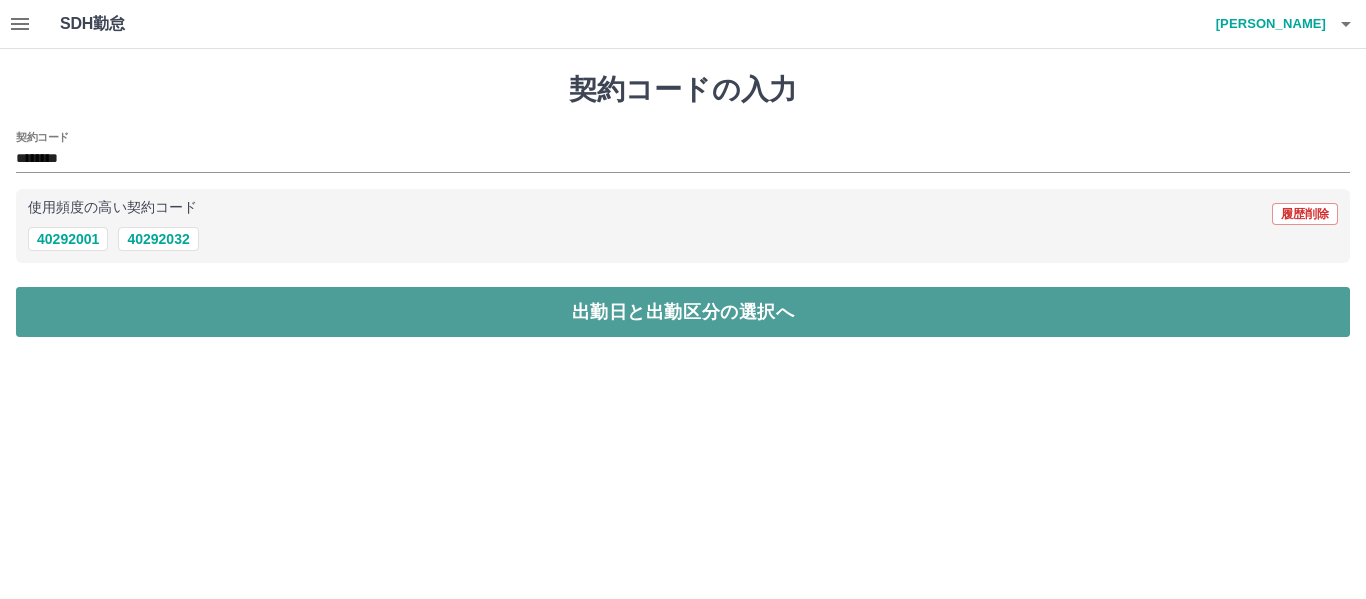 click on "出勤日と出勤区分の選択へ" at bounding box center [683, 312] 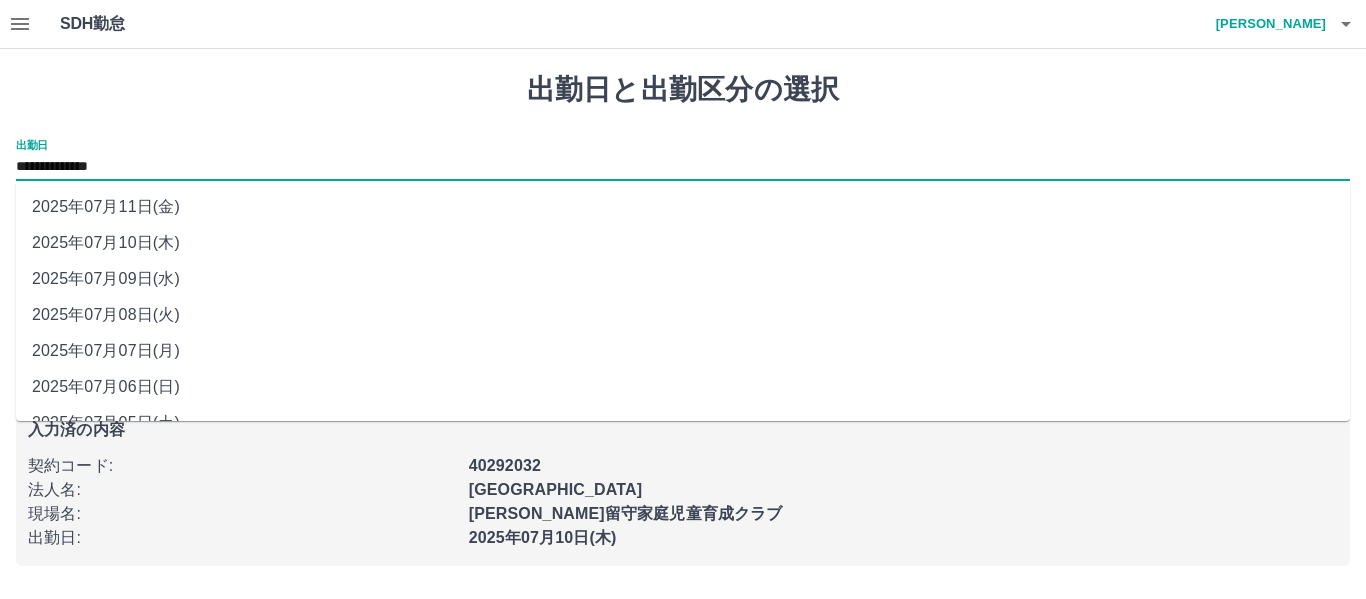 click on "**********" at bounding box center [683, 167] 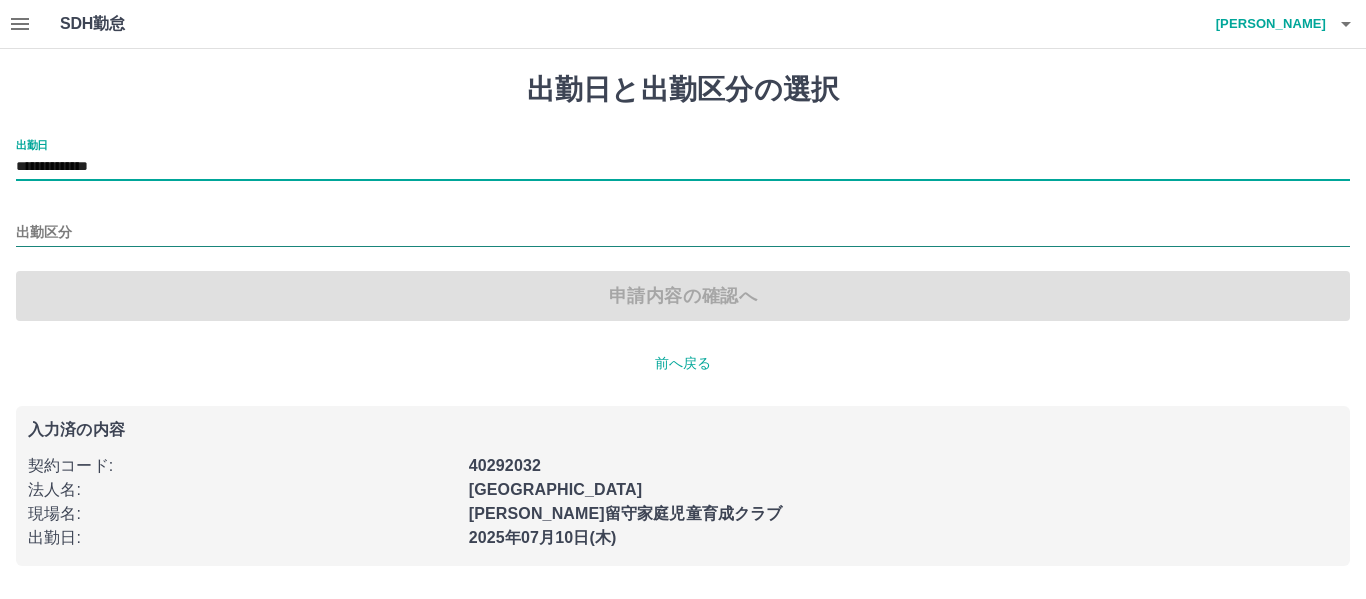 click on "出勤区分" at bounding box center (683, 233) 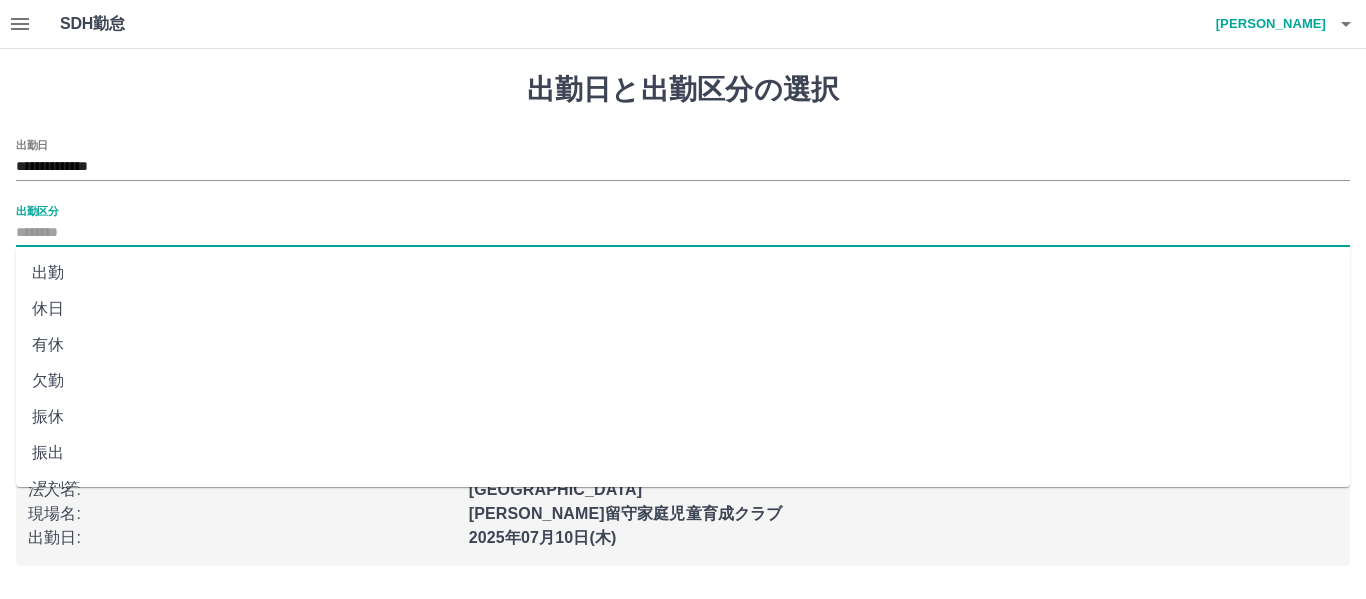 click on "有休" at bounding box center (683, 345) 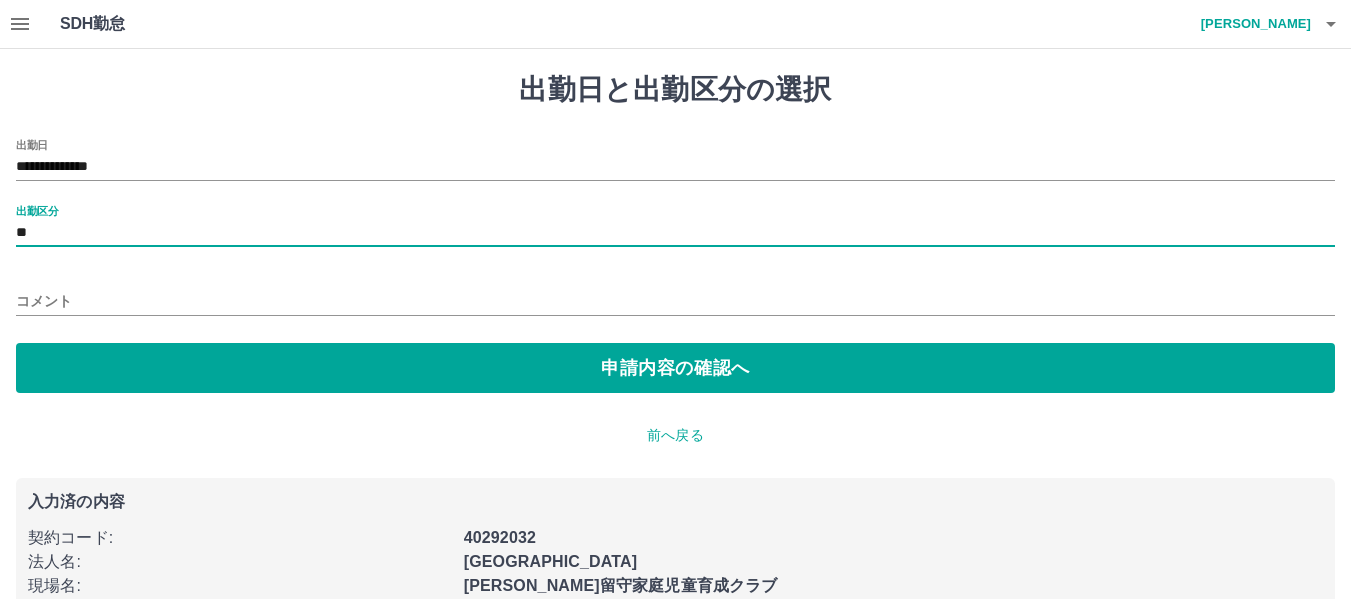 click on "コメント" at bounding box center [675, 301] 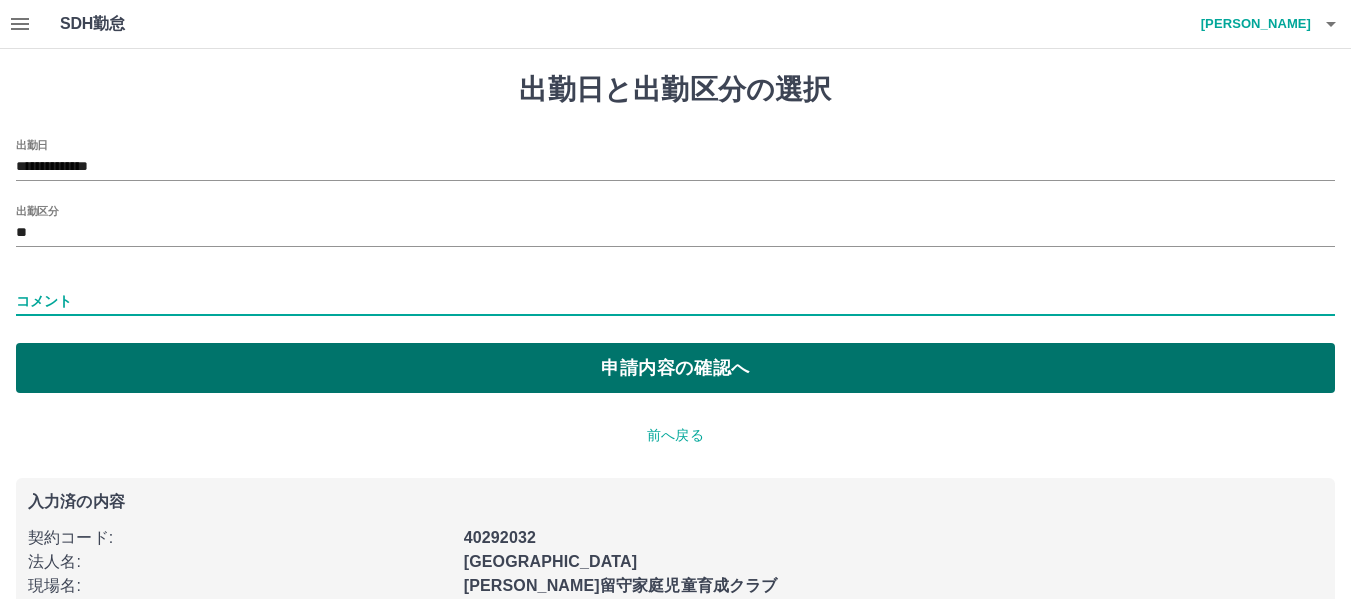 type on "**" 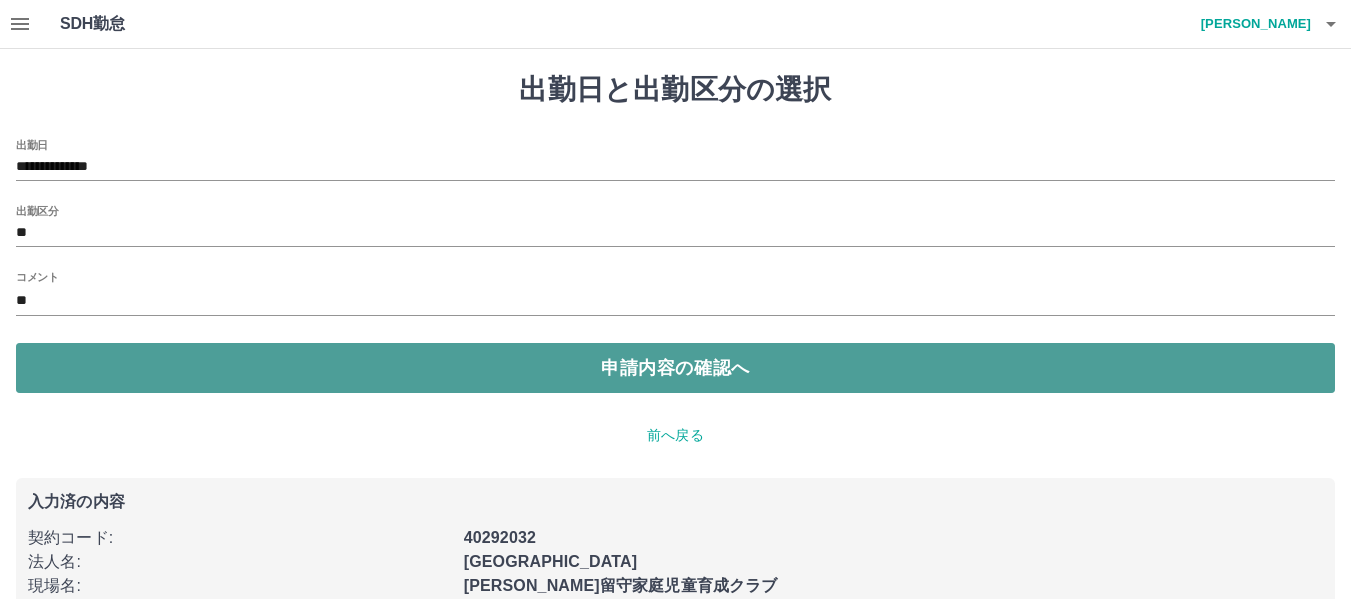 click on "申請内容の確認へ" at bounding box center [675, 368] 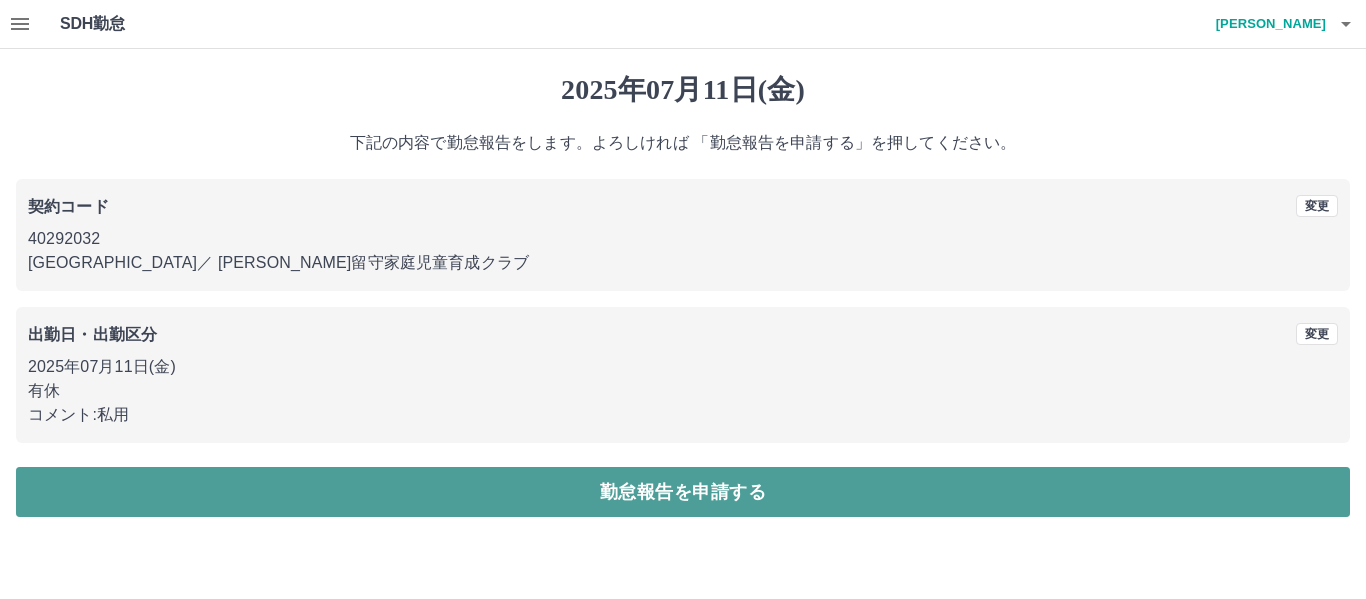 drag, startPoint x: 493, startPoint y: 485, endPoint x: 582, endPoint y: 276, distance: 227.16074 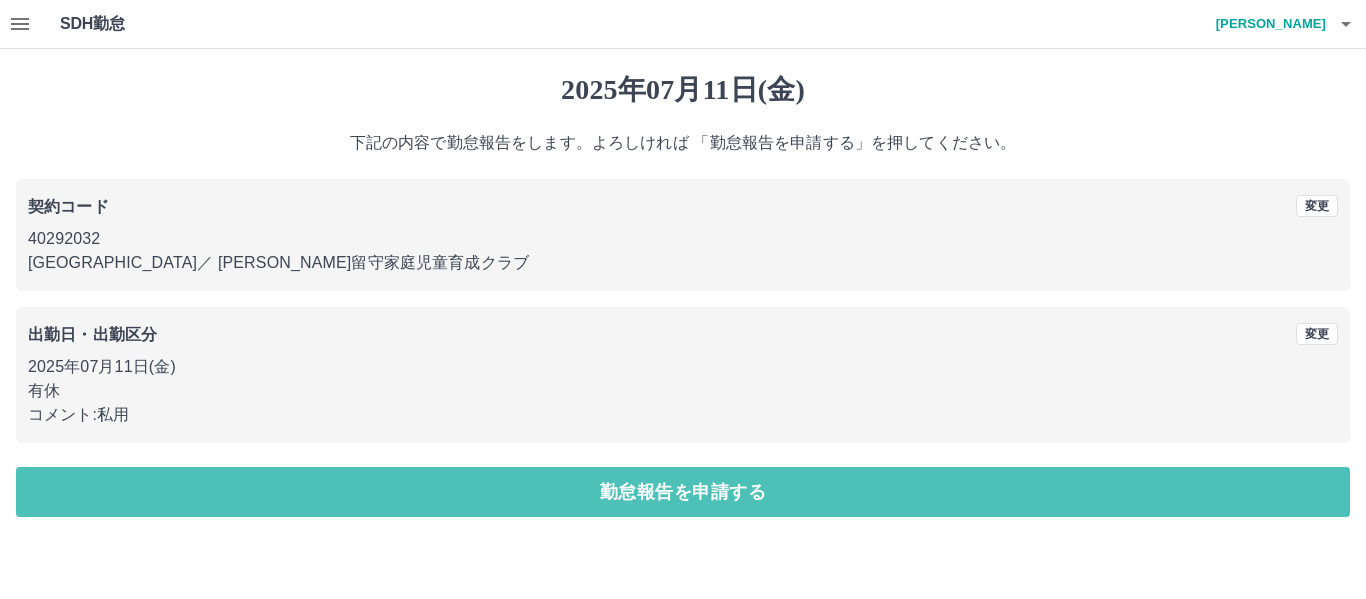 click on "勤怠報告を申請する" at bounding box center [683, 492] 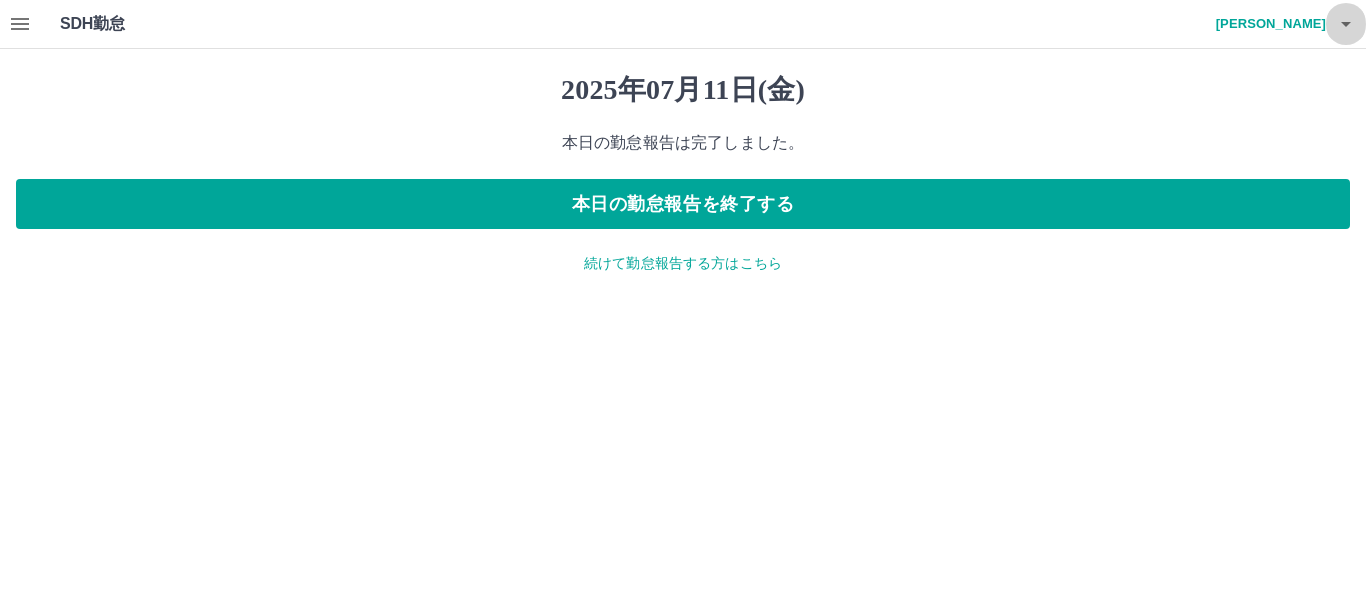 click 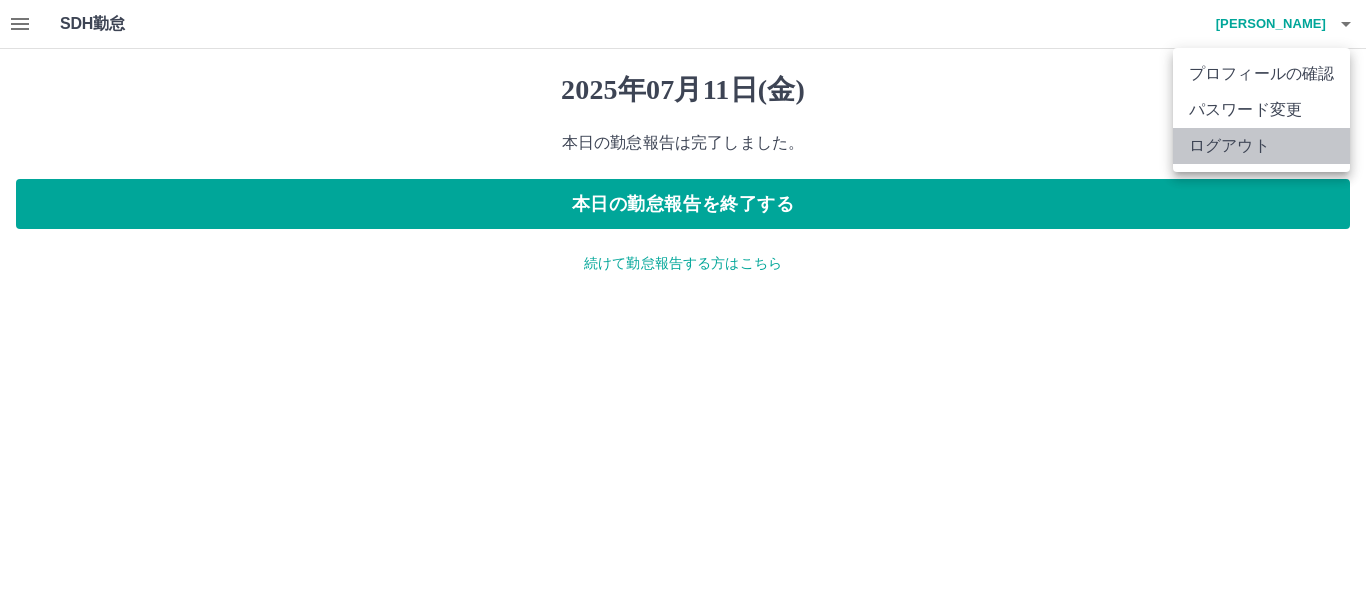 drag, startPoint x: 1325, startPoint y: 129, endPoint x: 1325, endPoint y: 144, distance: 15 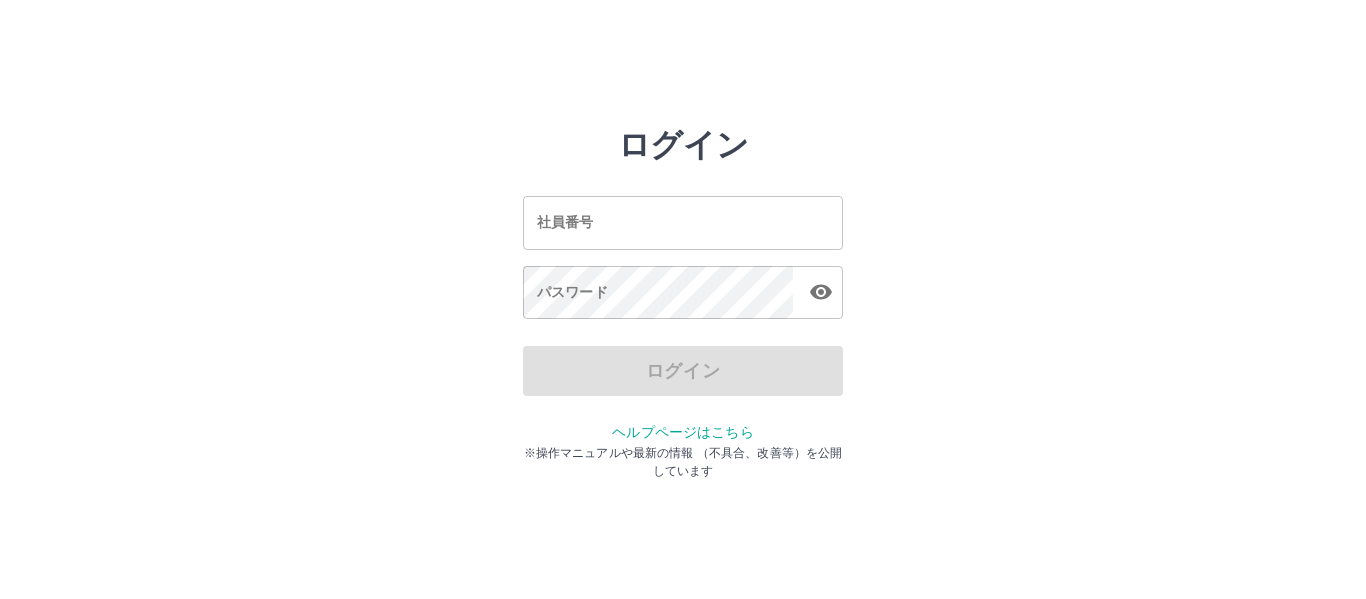 scroll, scrollTop: 0, scrollLeft: 0, axis: both 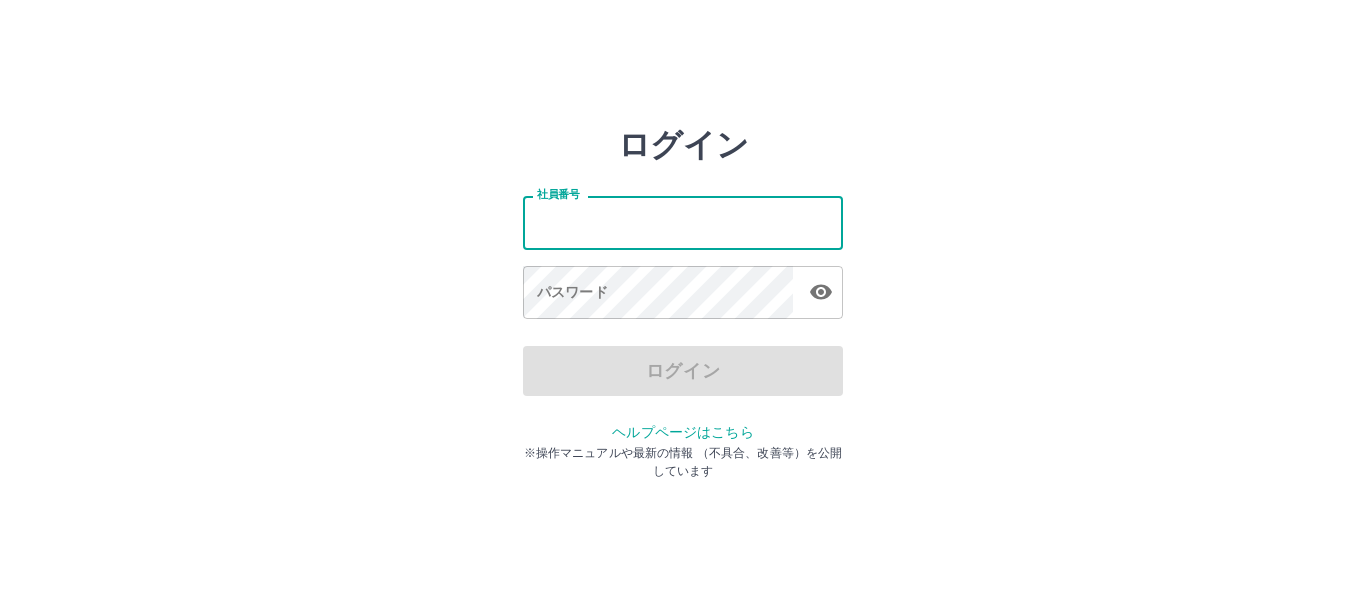 type on "*******" 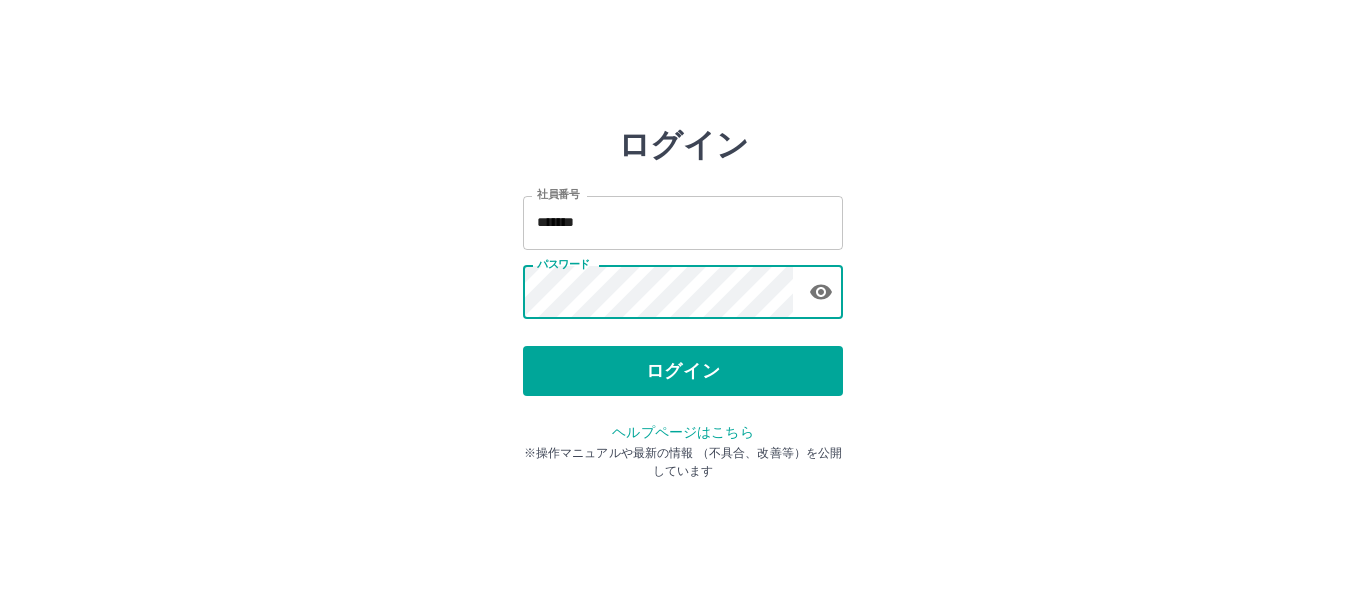 click on "ログイン" at bounding box center (683, 371) 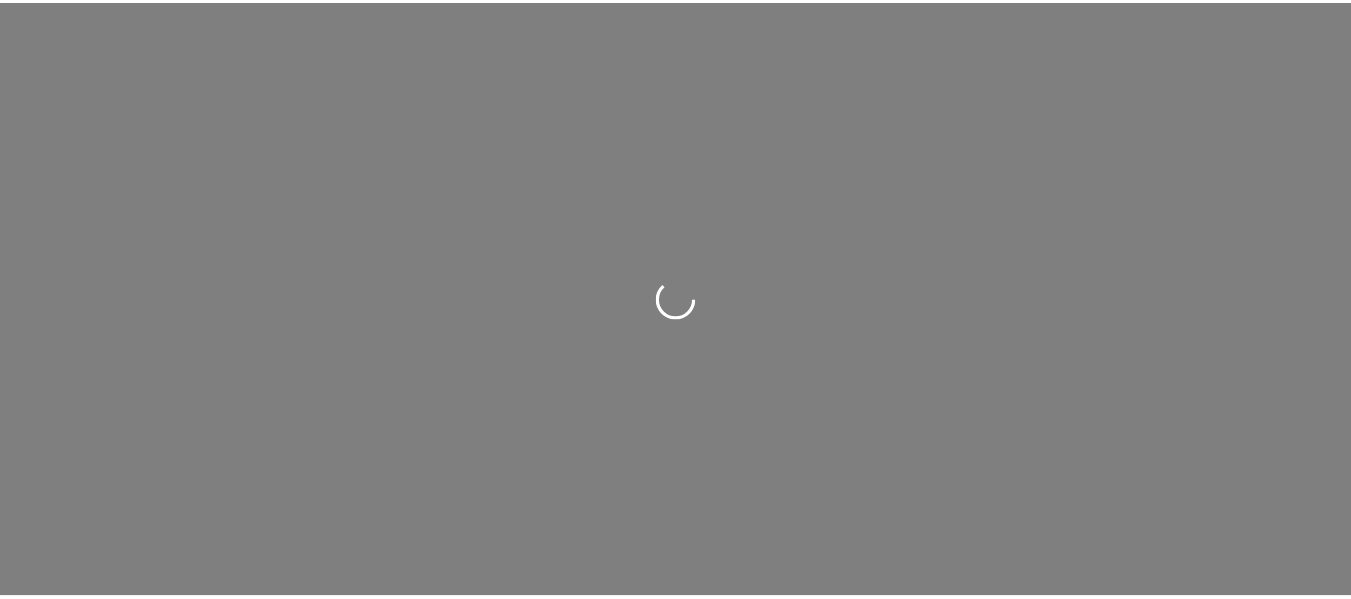 scroll, scrollTop: 0, scrollLeft: 0, axis: both 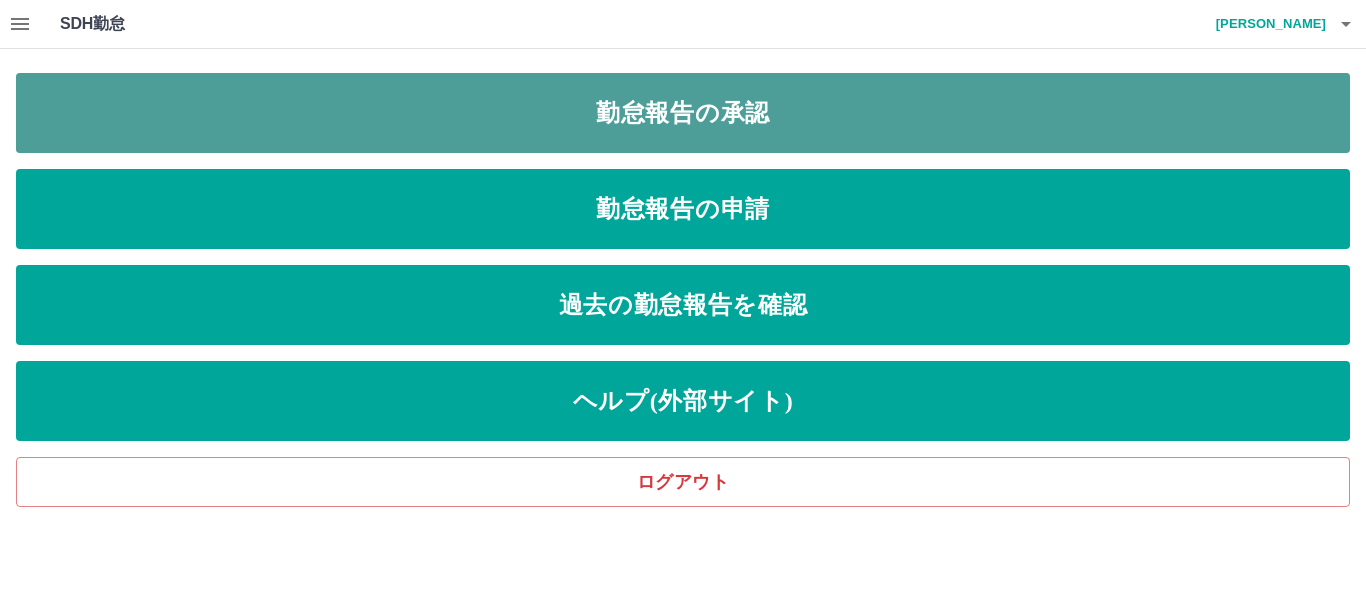 click on "勤怠報告の承認" at bounding box center [683, 113] 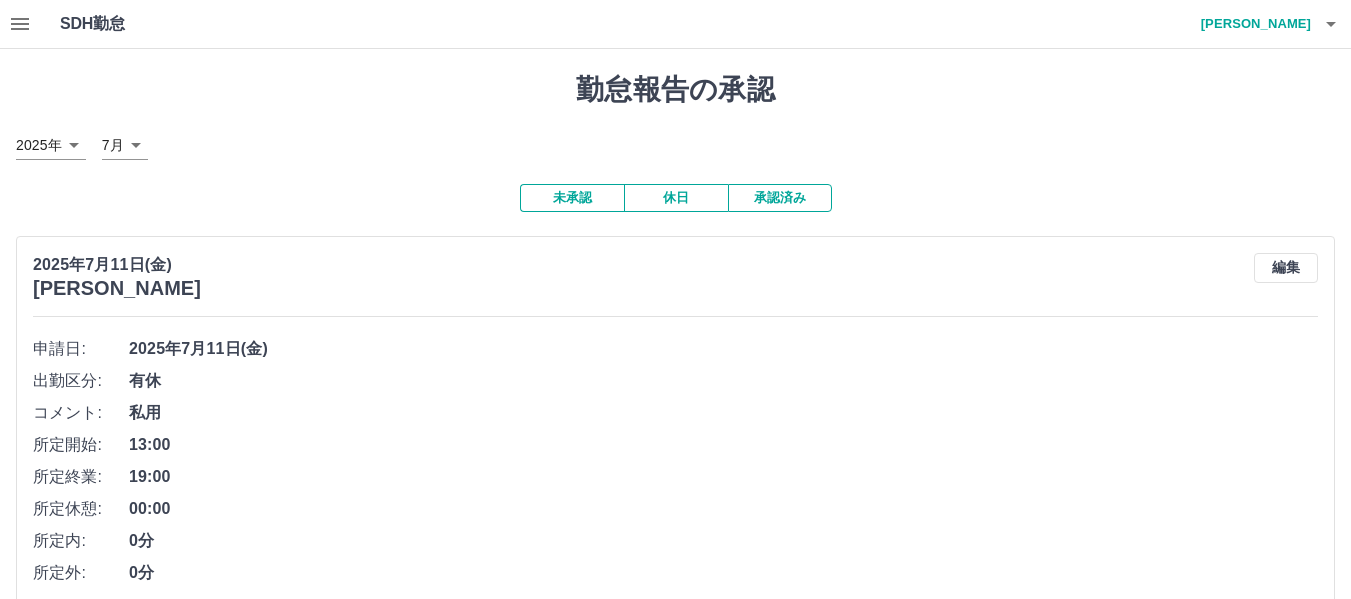 scroll, scrollTop: 600, scrollLeft: 0, axis: vertical 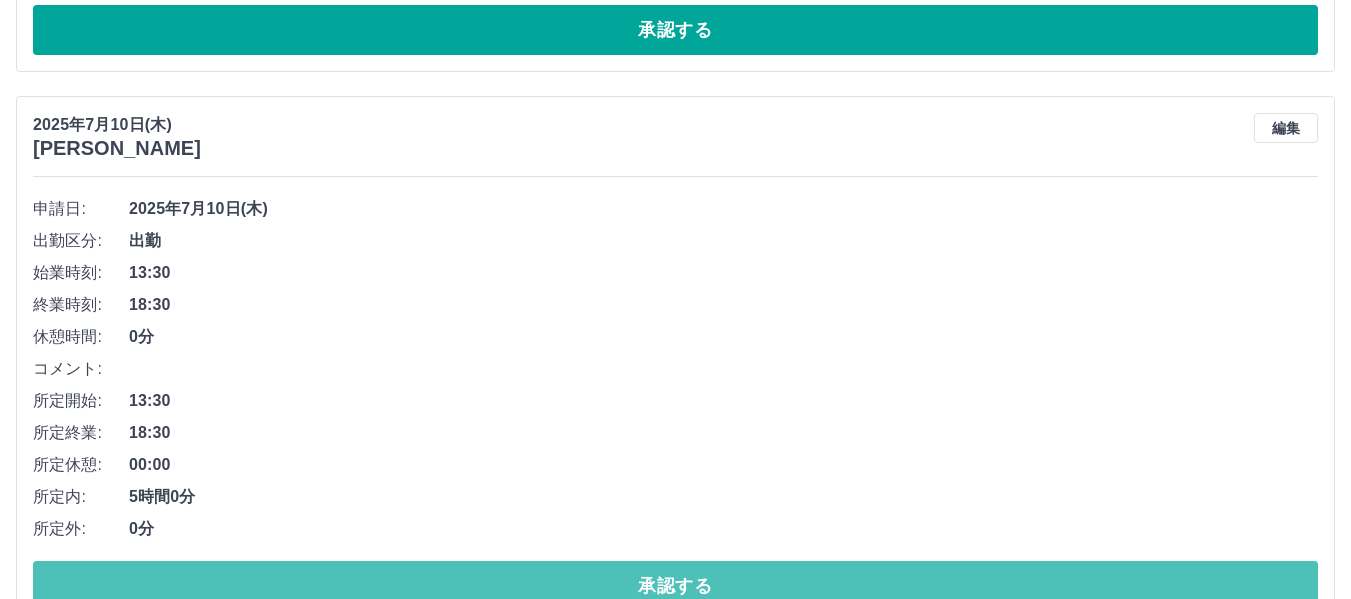 drag, startPoint x: 731, startPoint y: 583, endPoint x: 746, endPoint y: 569, distance: 20.518284 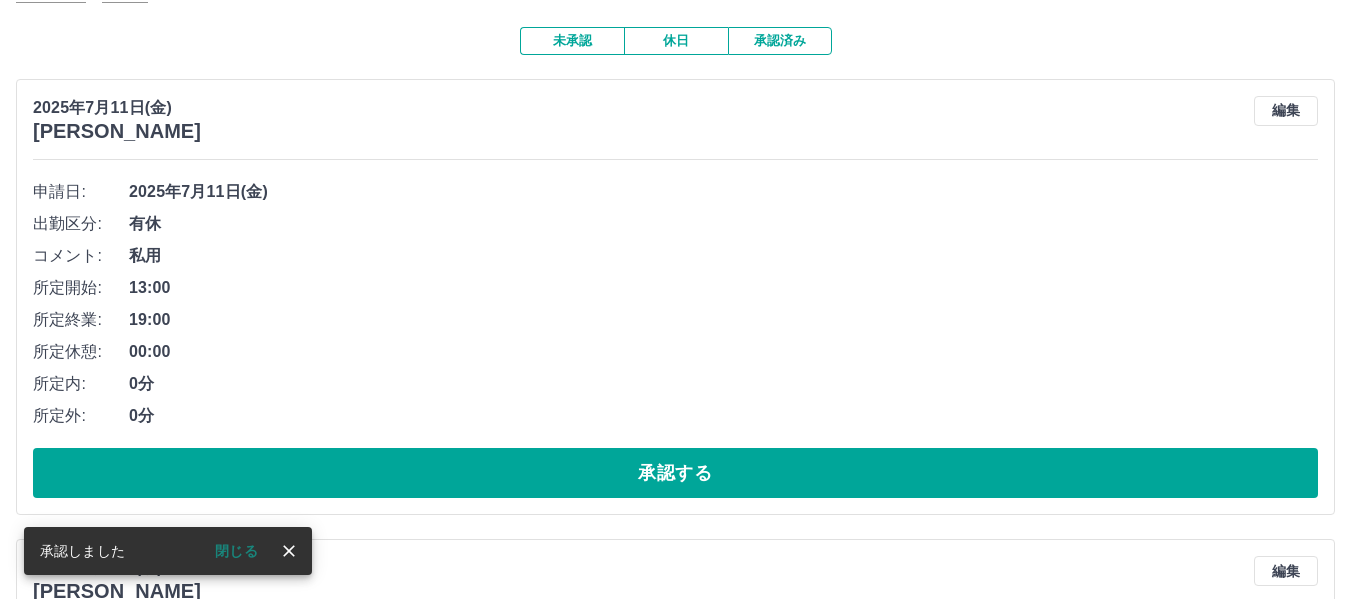 scroll, scrollTop: 100, scrollLeft: 0, axis: vertical 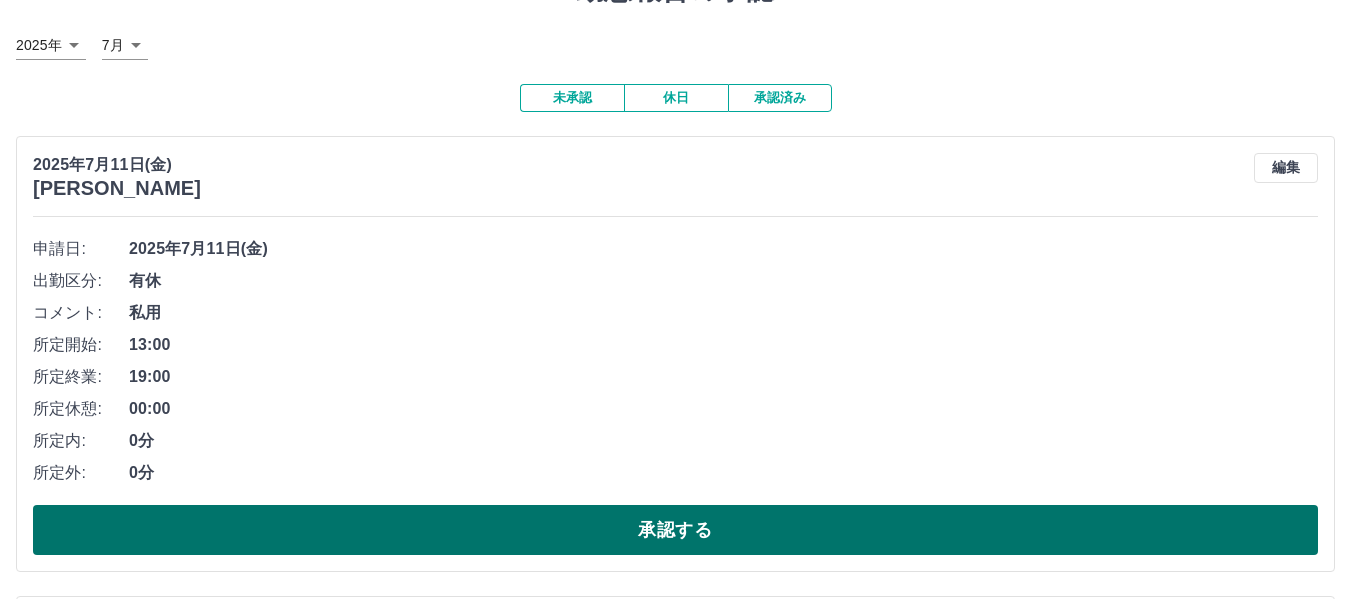 click on "承認する" at bounding box center [675, 530] 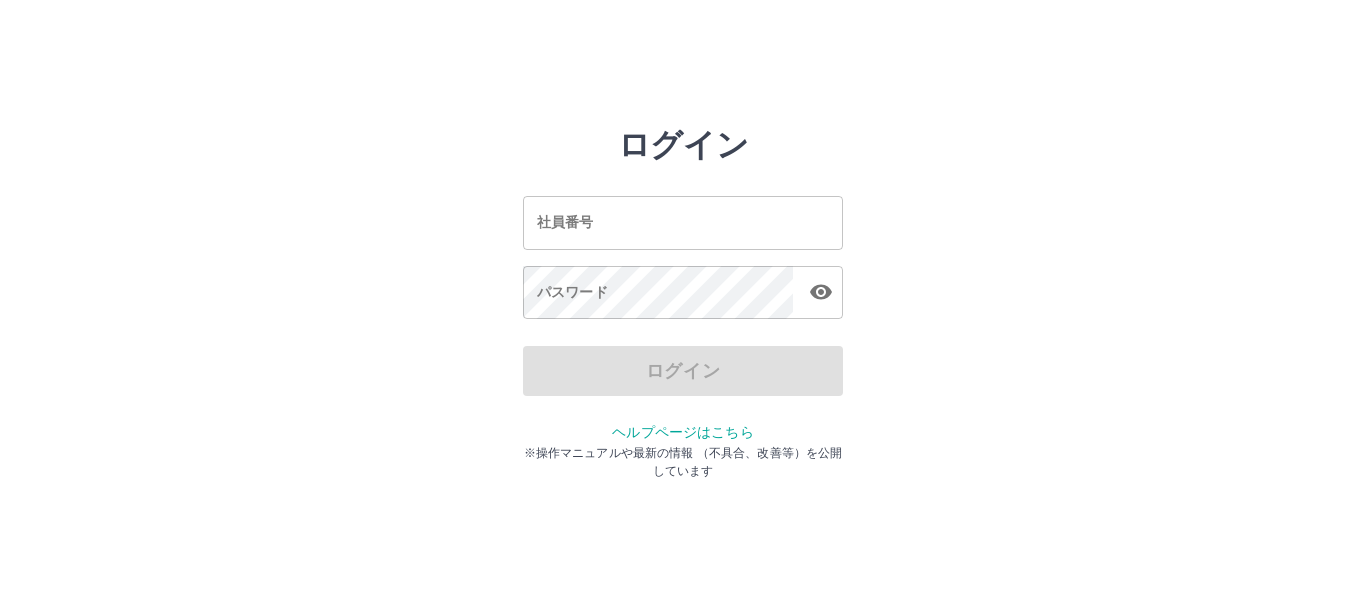 scroll, scrollTop: 0, scrollLeft: 0, axis: both 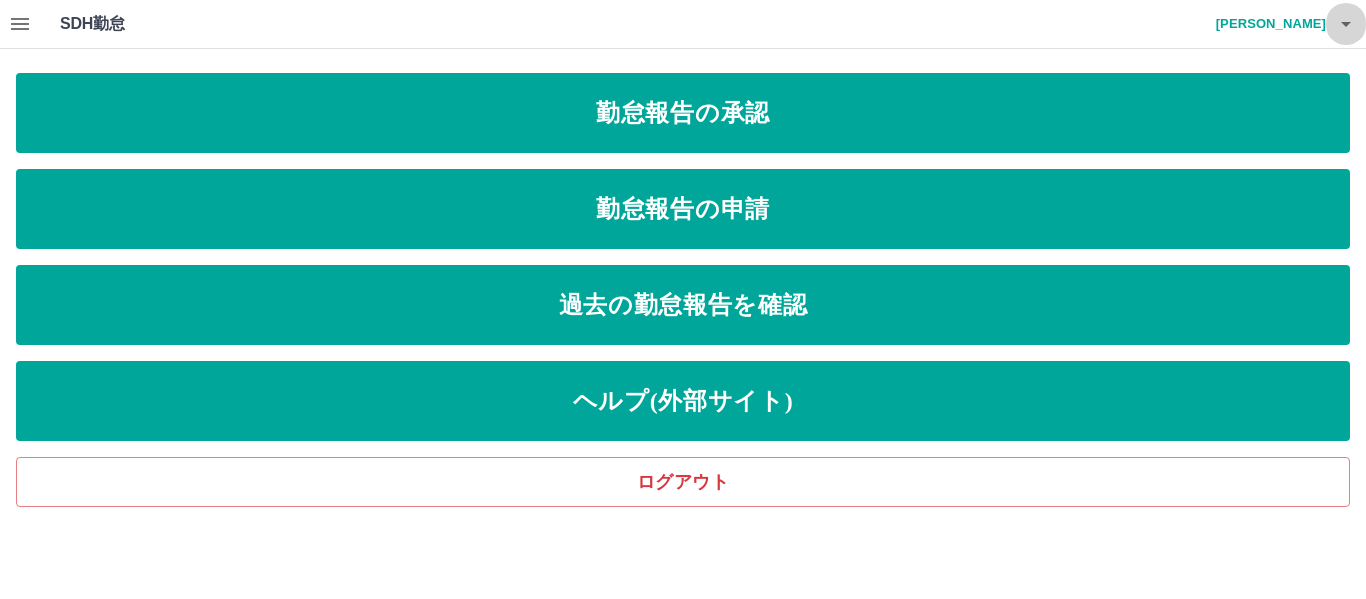 click 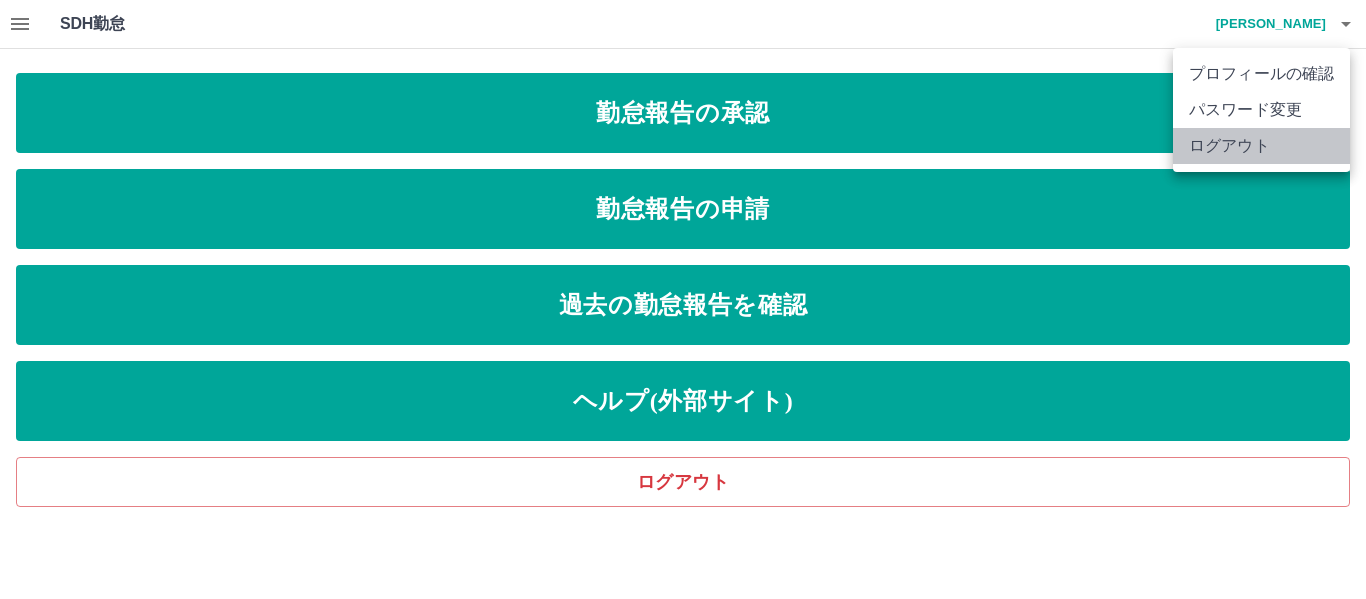 drag, startPoint x: 1244, startPoint y: 145, endPoint x: 1229, endPoint y: 141, distance: 15.524175 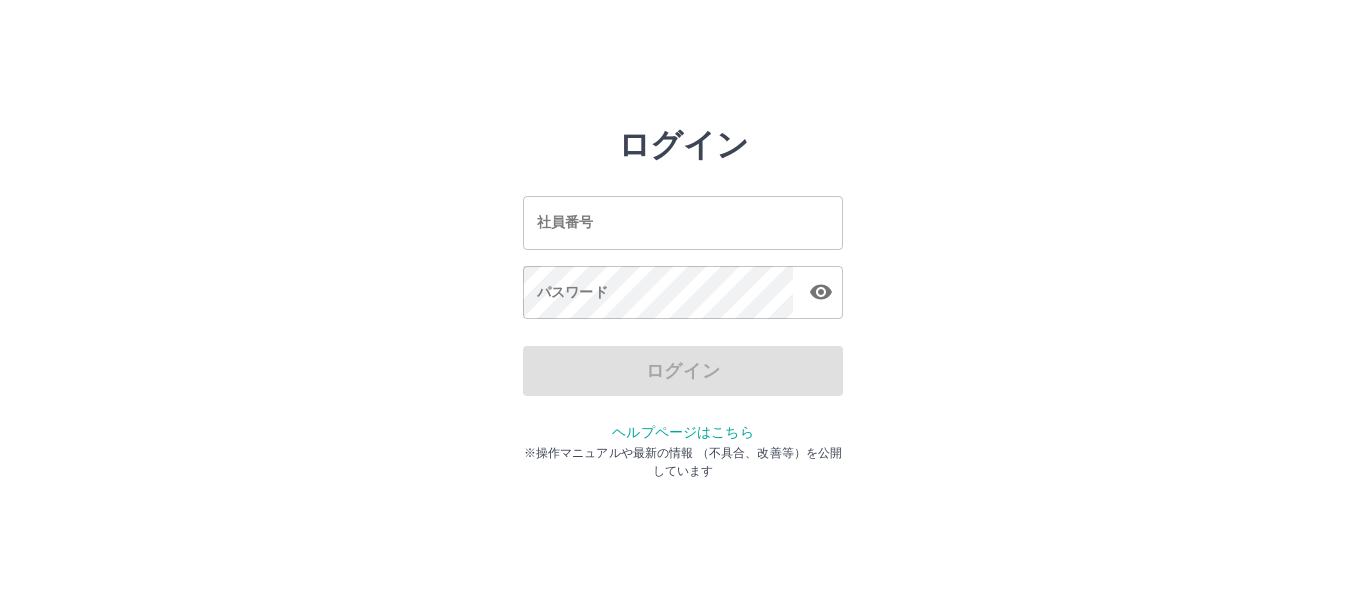scroll, scrollTop: 0, scrollLeft: 0, axis: both 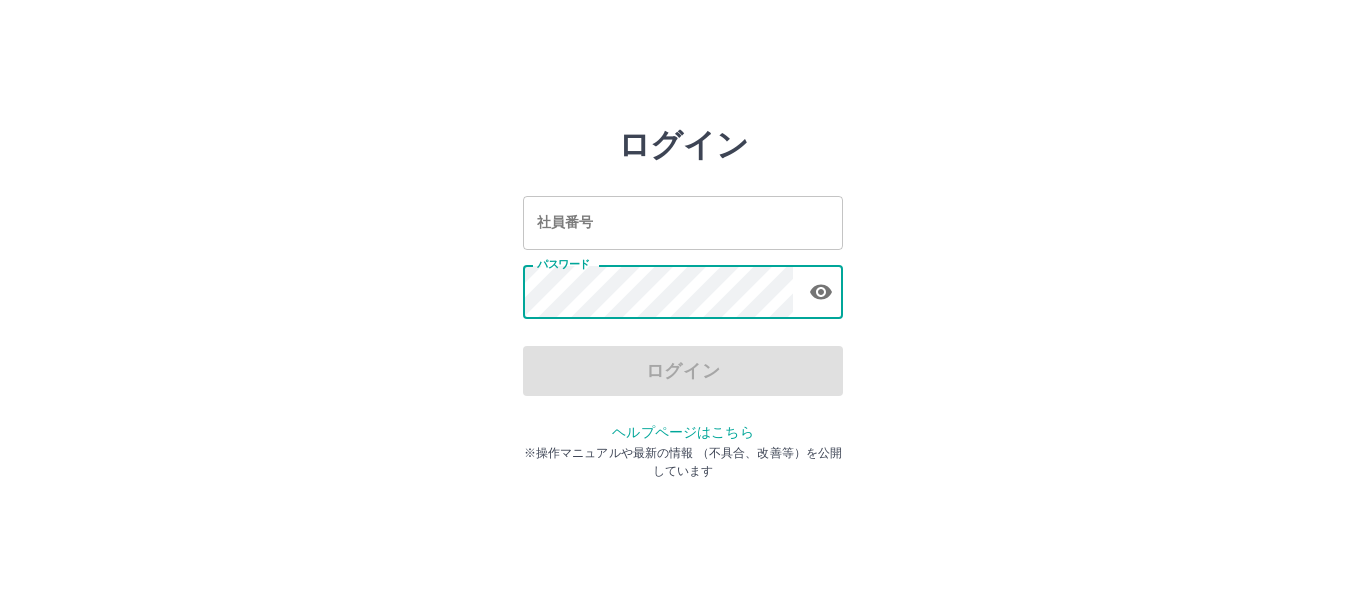 click on "社員番号" at bounding box center [683, 222] 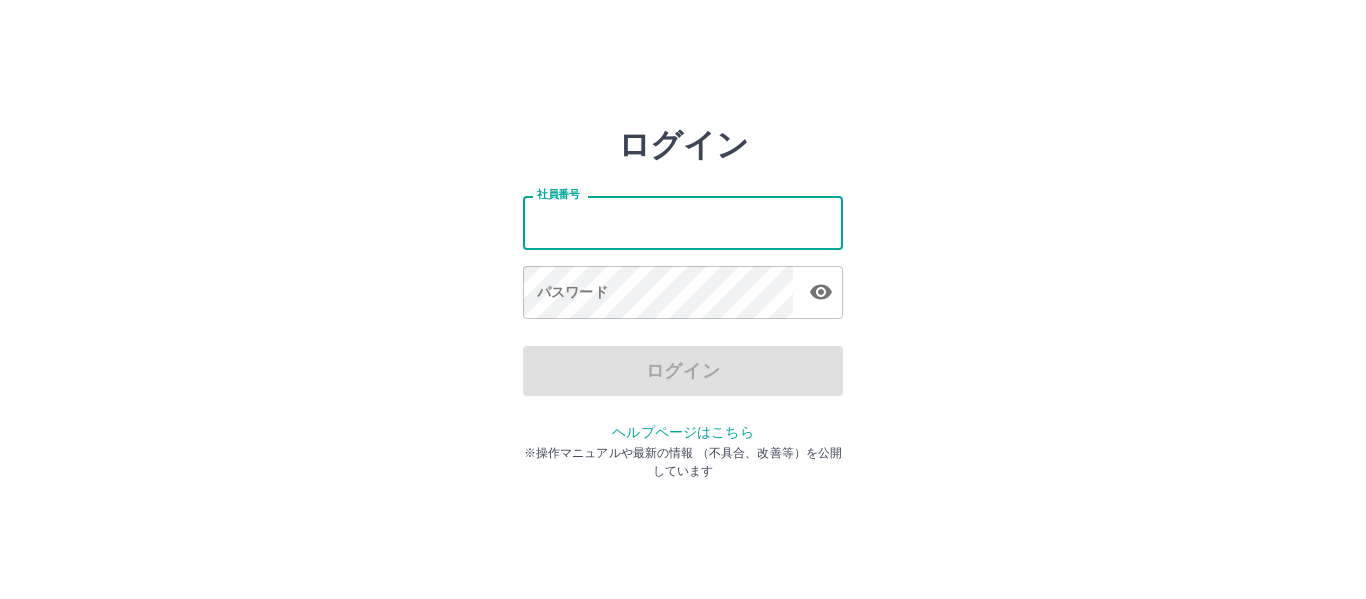 type on "*******" 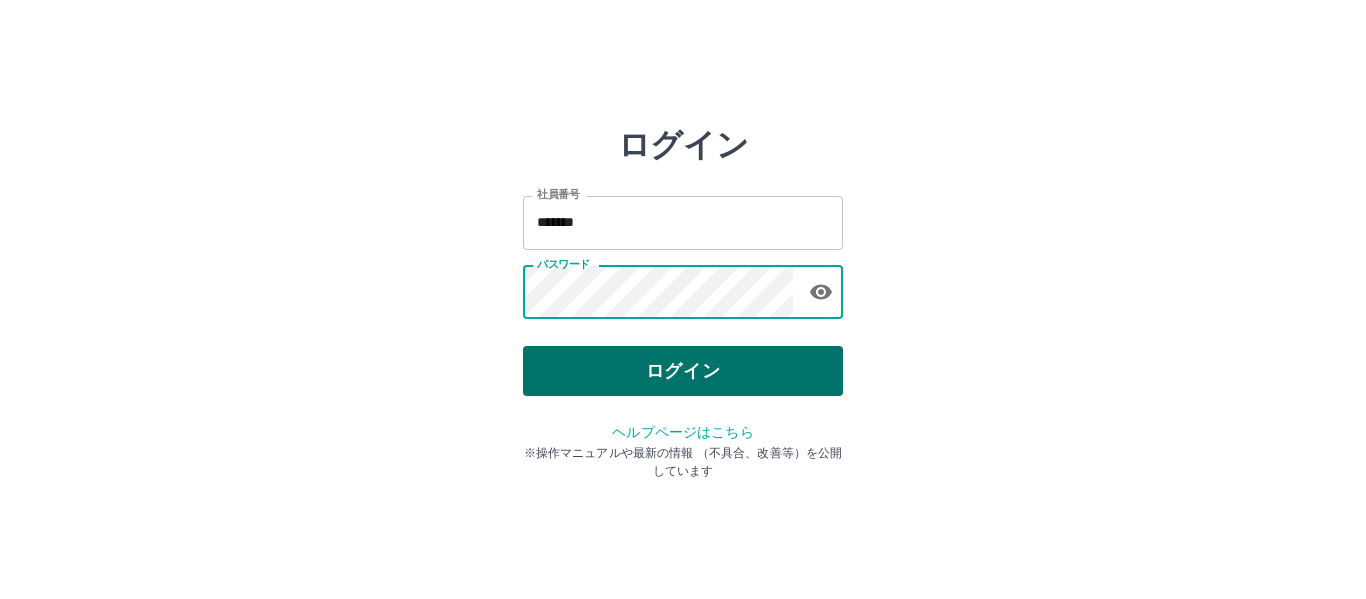 click on "ログイン" at bounding box center (683, 371) 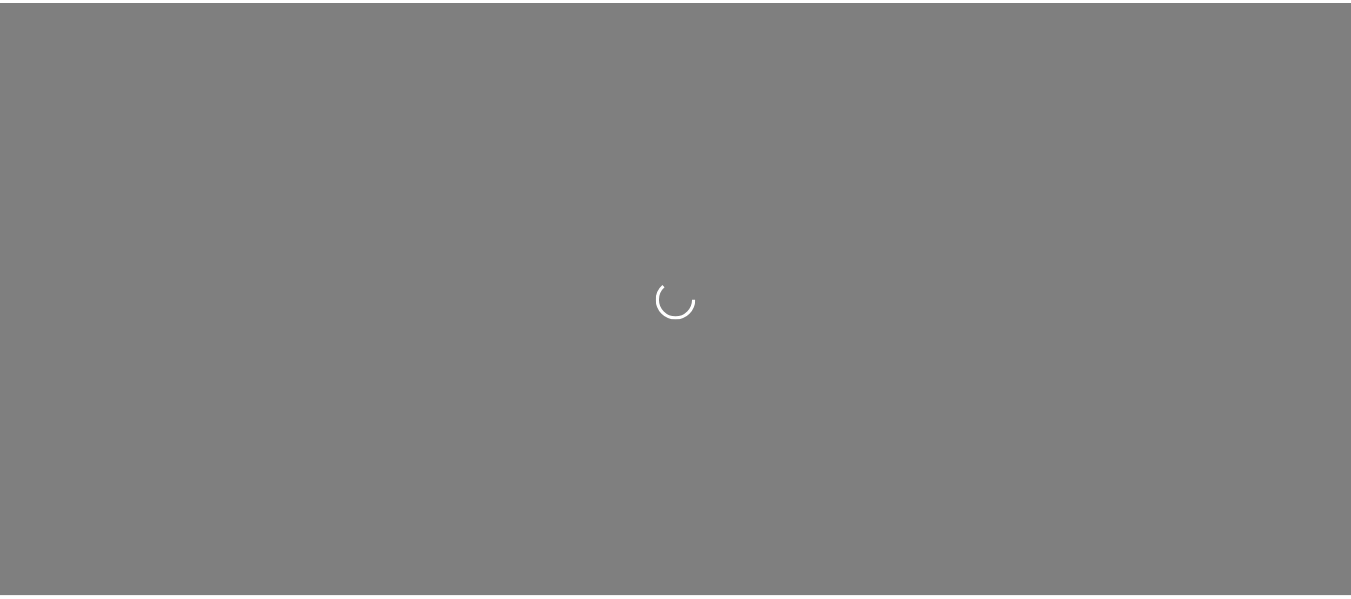 scroll, scrollTop: 0, scrollLeft: 0, axis: both 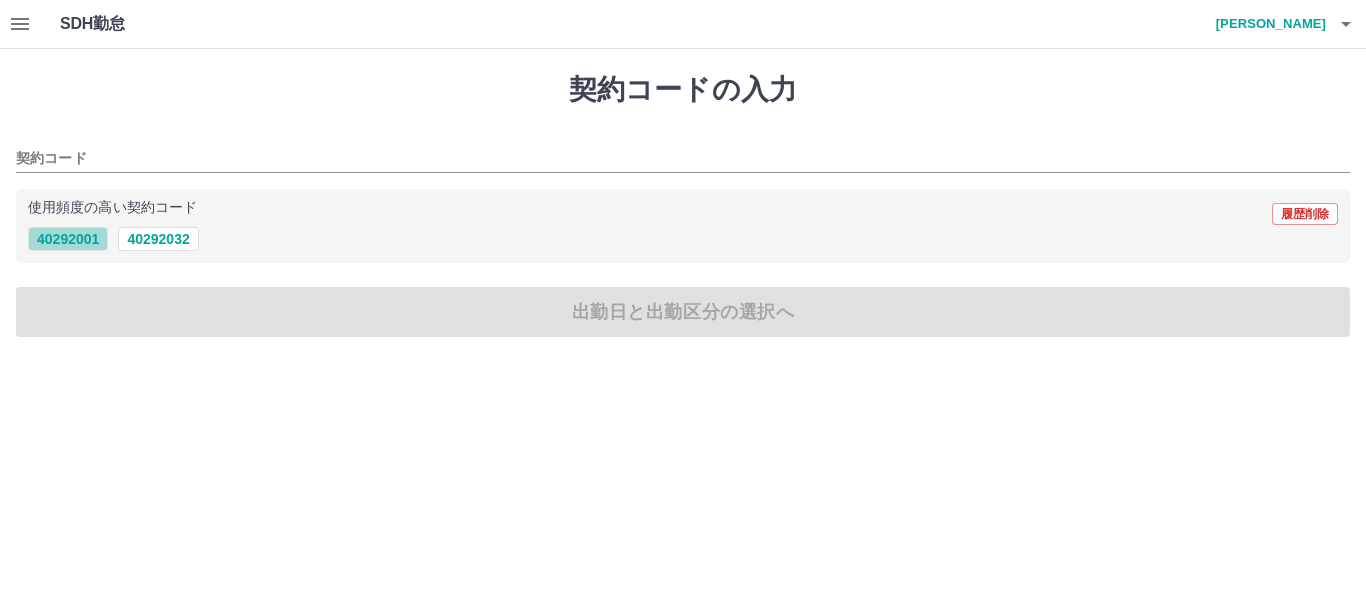 click on "40292001" at bounding box center [68, 239] 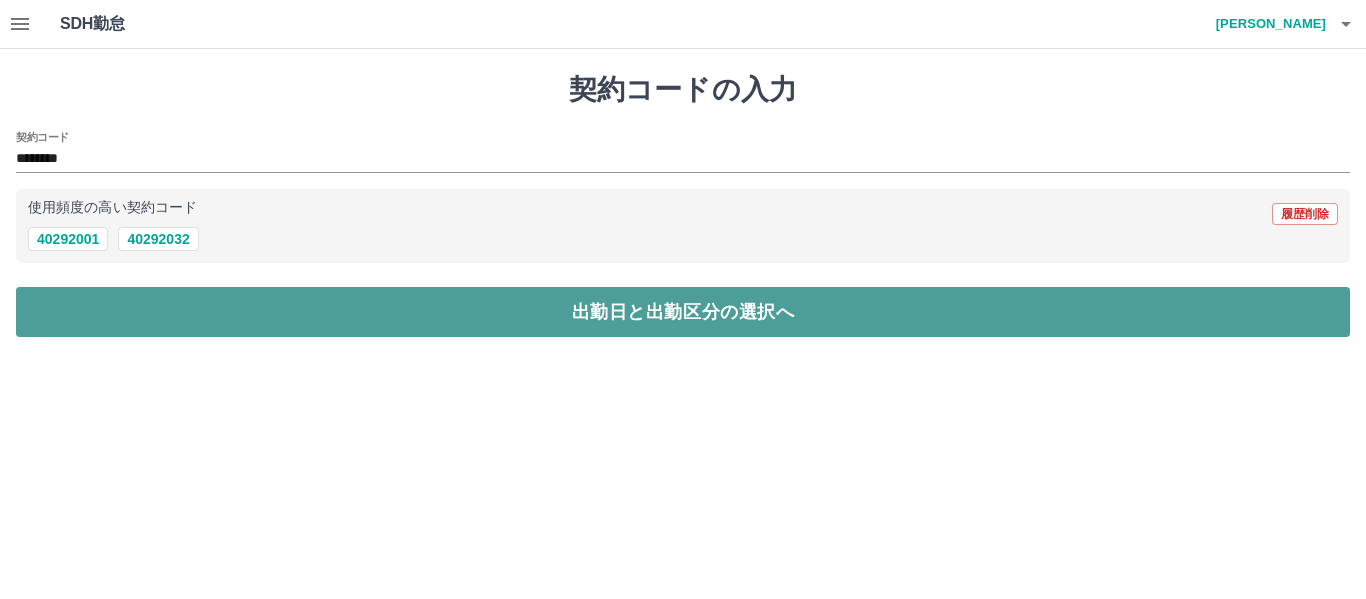 click on "出勤日と出勤区分の選択へ" at bounding box center [683, 312] 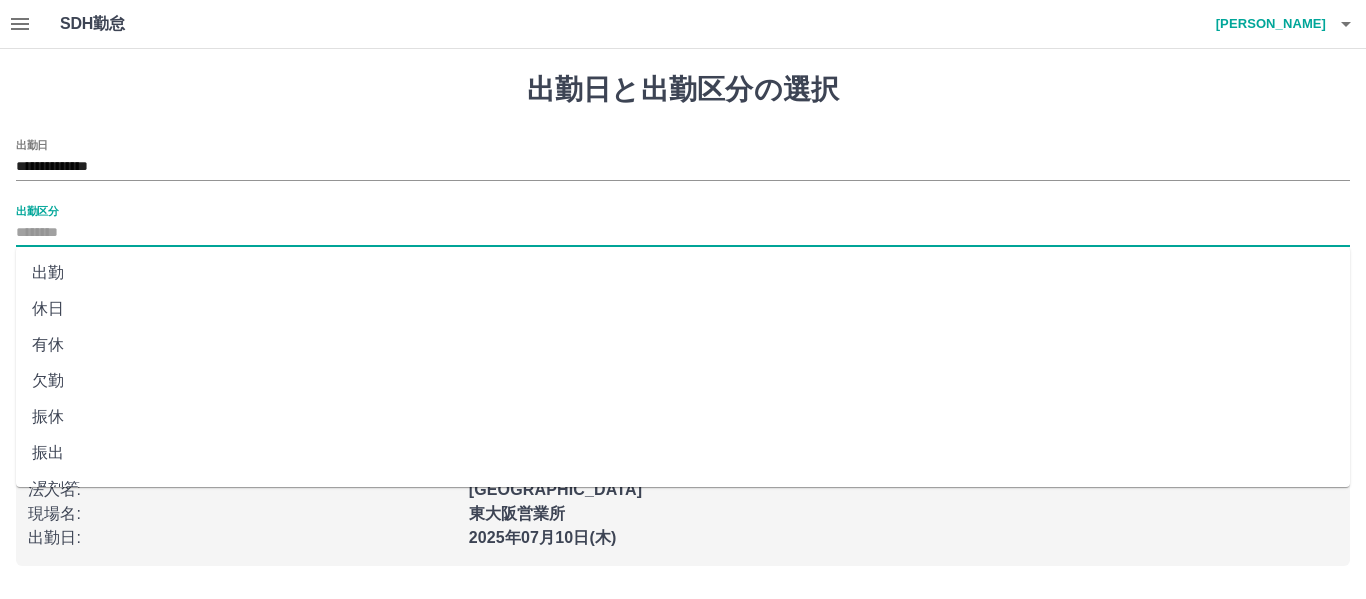 click on "出勤区分" at bounding box center (683, 233) 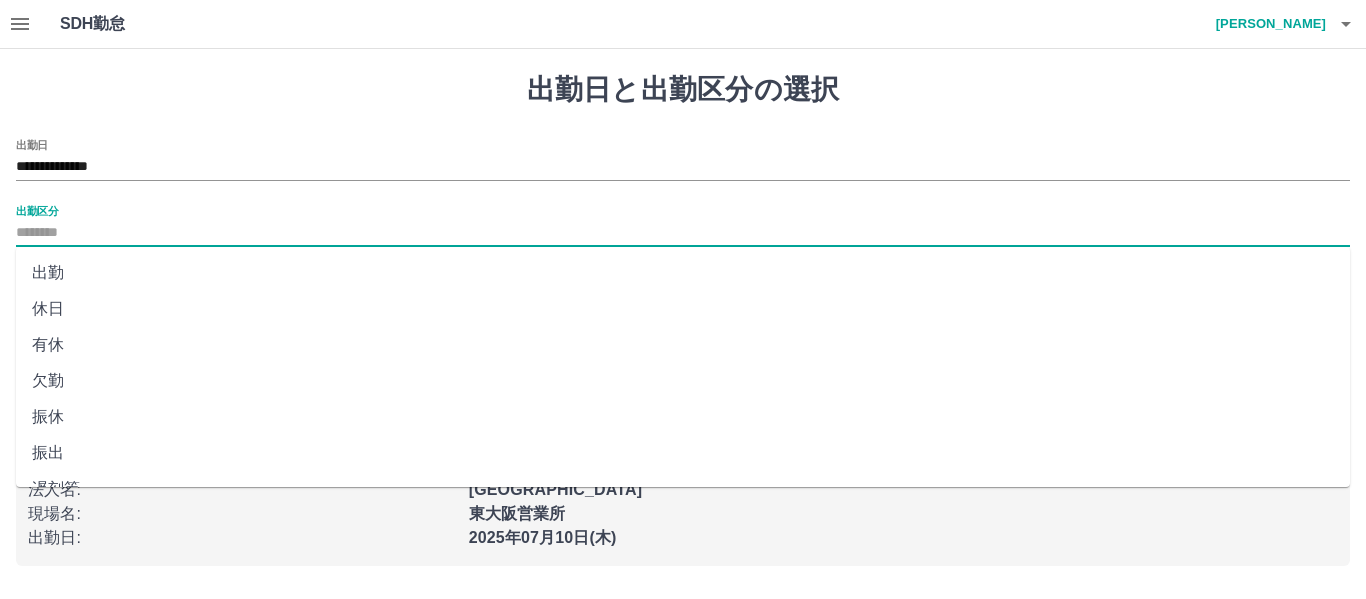 click on "出勤" at bounding box center (683, 273) 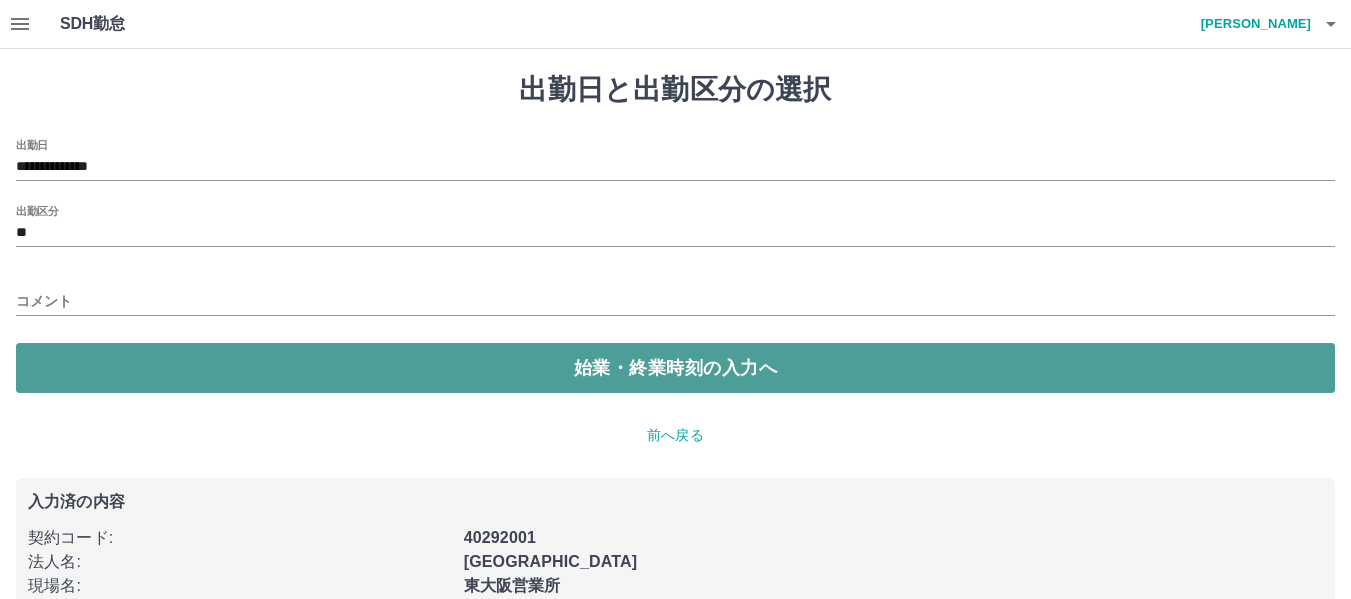click on "始業・終業時刻の入力へ" at bounding box center [675, 368] 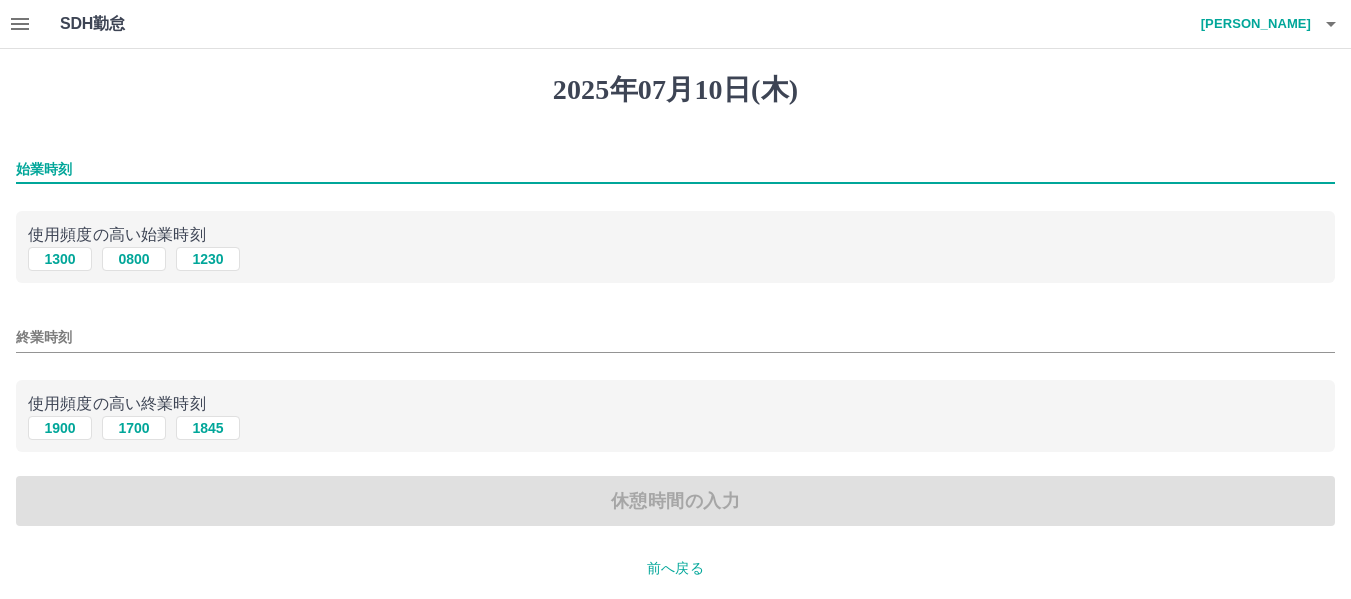 click on "始業時刻" at bounding box center (675, 169) 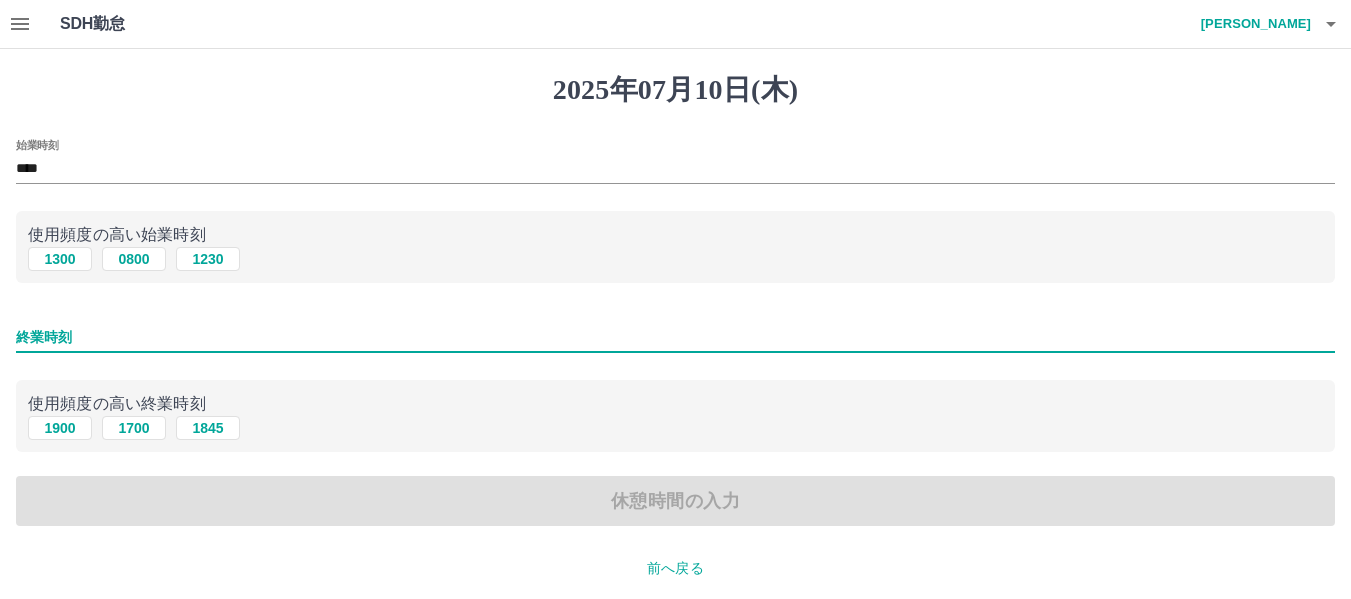click on "終業時刻" at bounding box center [675, 337] 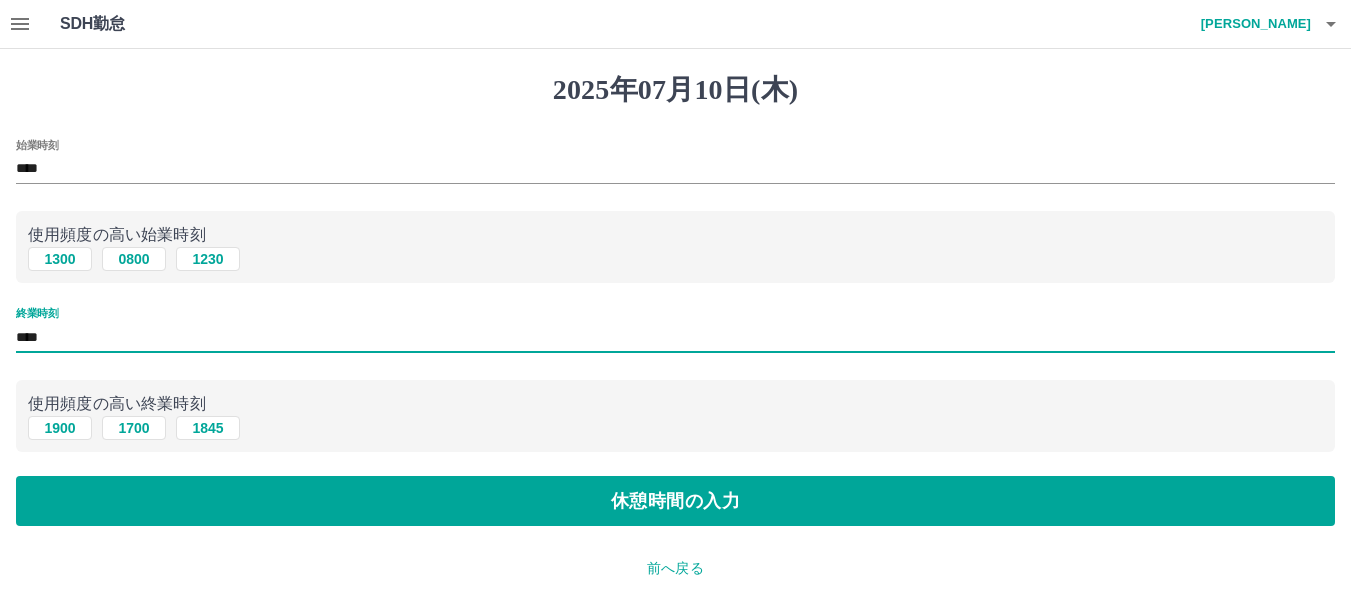 click on "****" at bounding box center (675, 337) 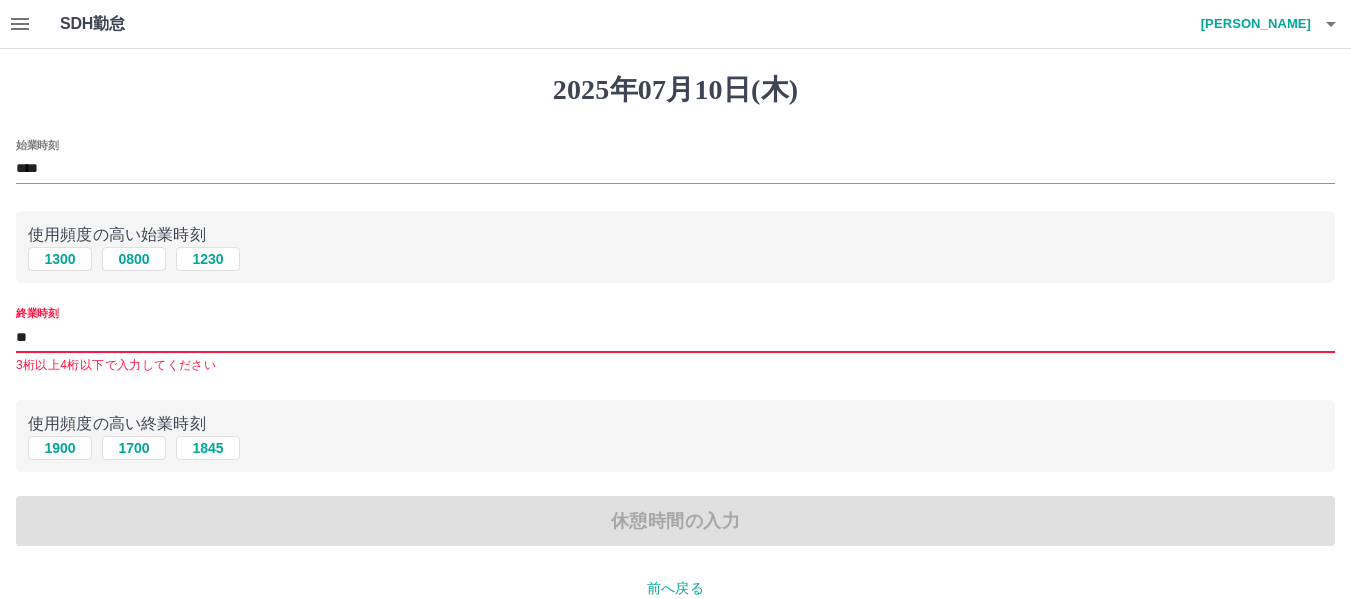 type on "*" 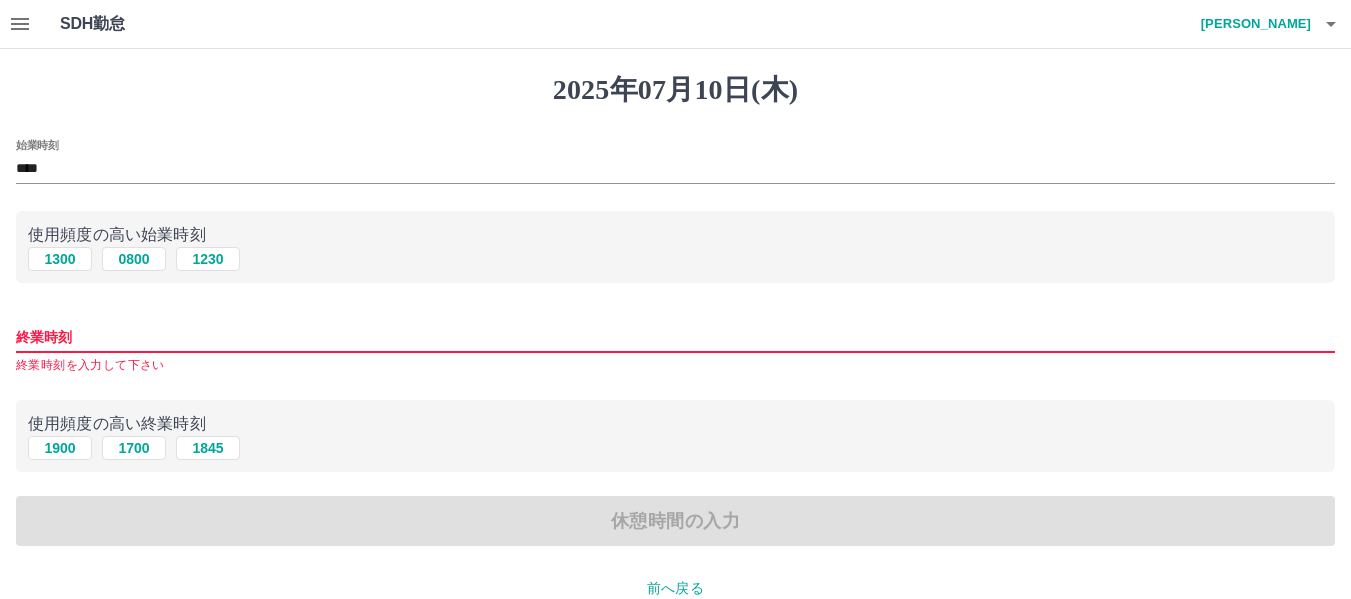 click on "終業時刻" at bounding box center [675, 337] 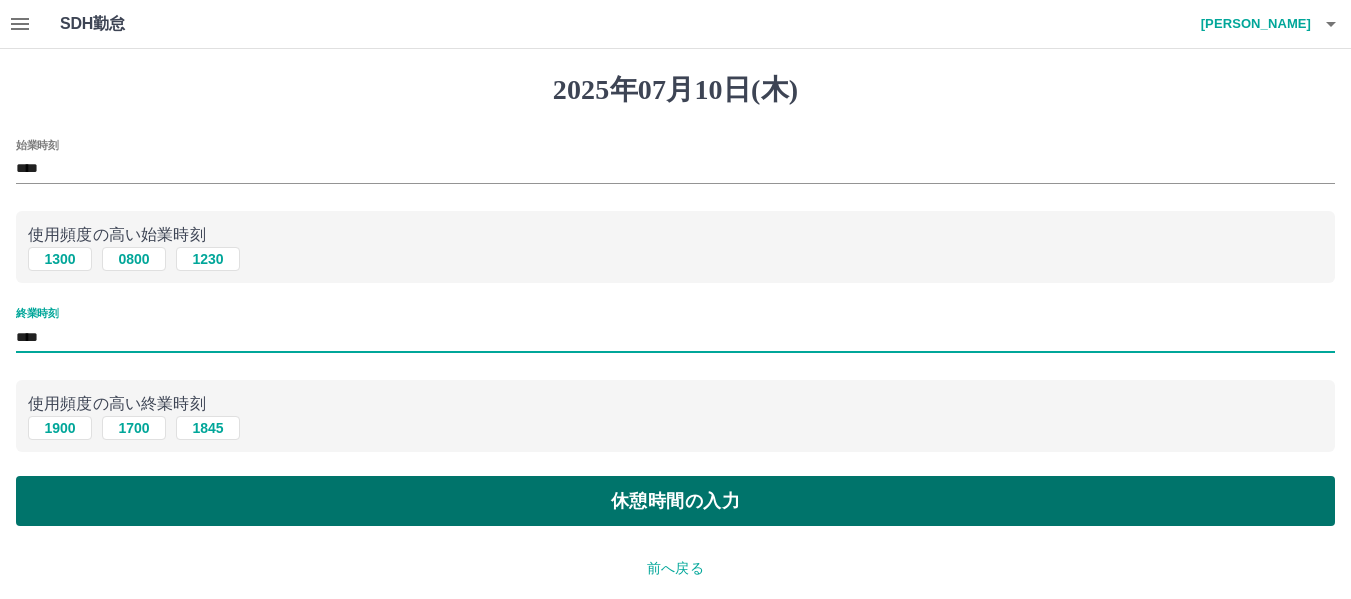 click on "休憩時間の入力" at bounding box center (675, 501) 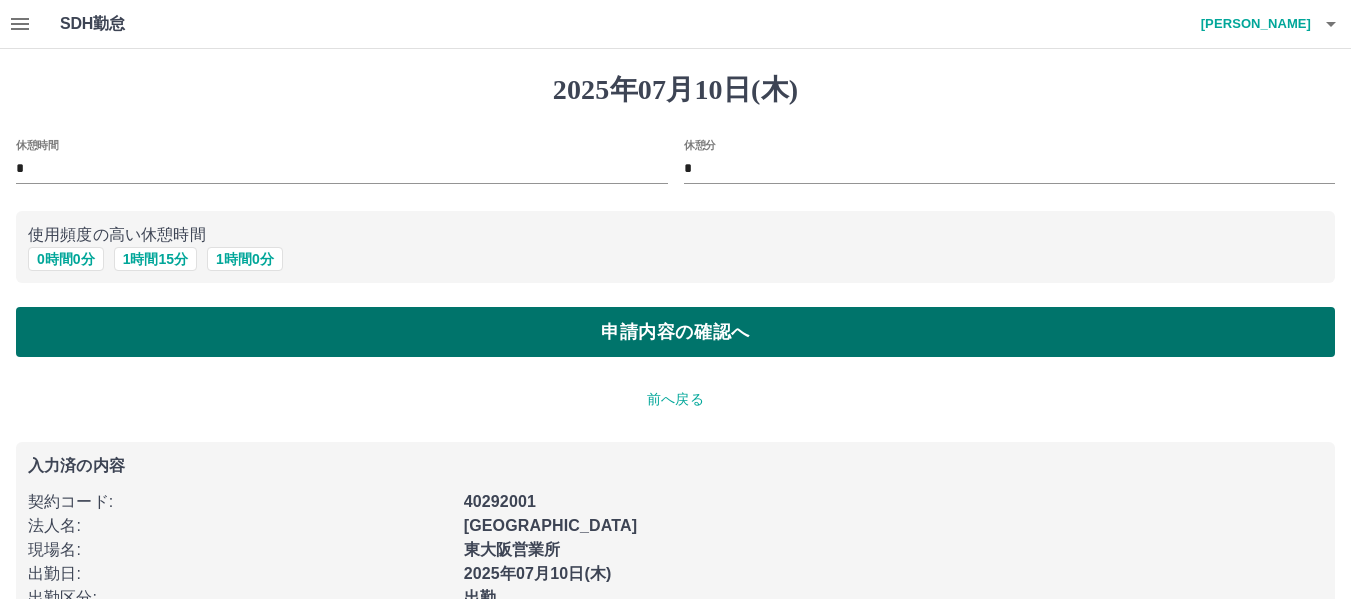 click on "申請内容の確認へ" at bounding box center [675, 332] 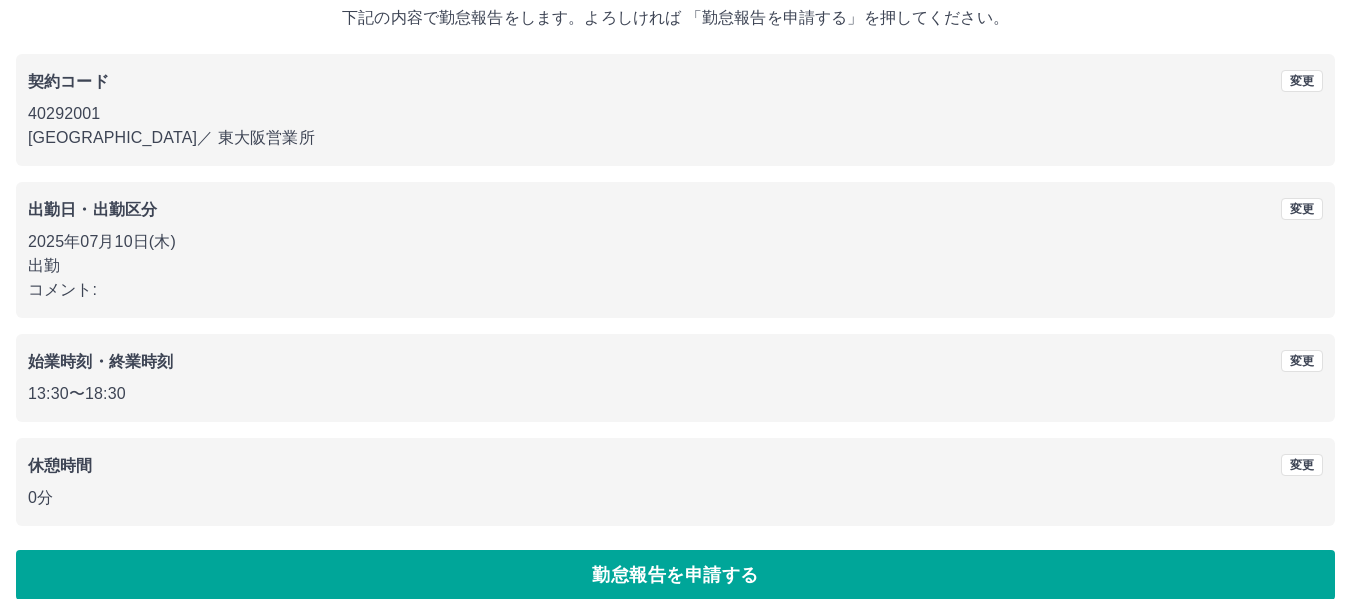 scroll, scrollTop: 150, scrollLeft: 0, axis: vertical 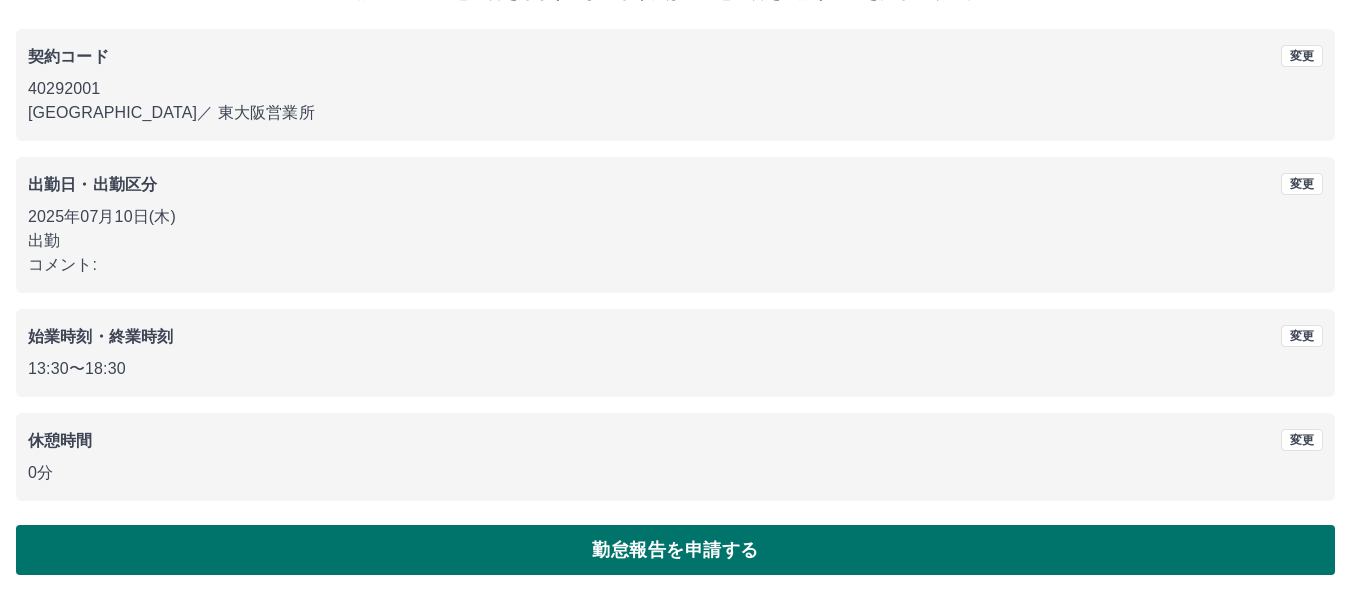 click on "勤怠報告を申請する" at bounding box center (675, 550) 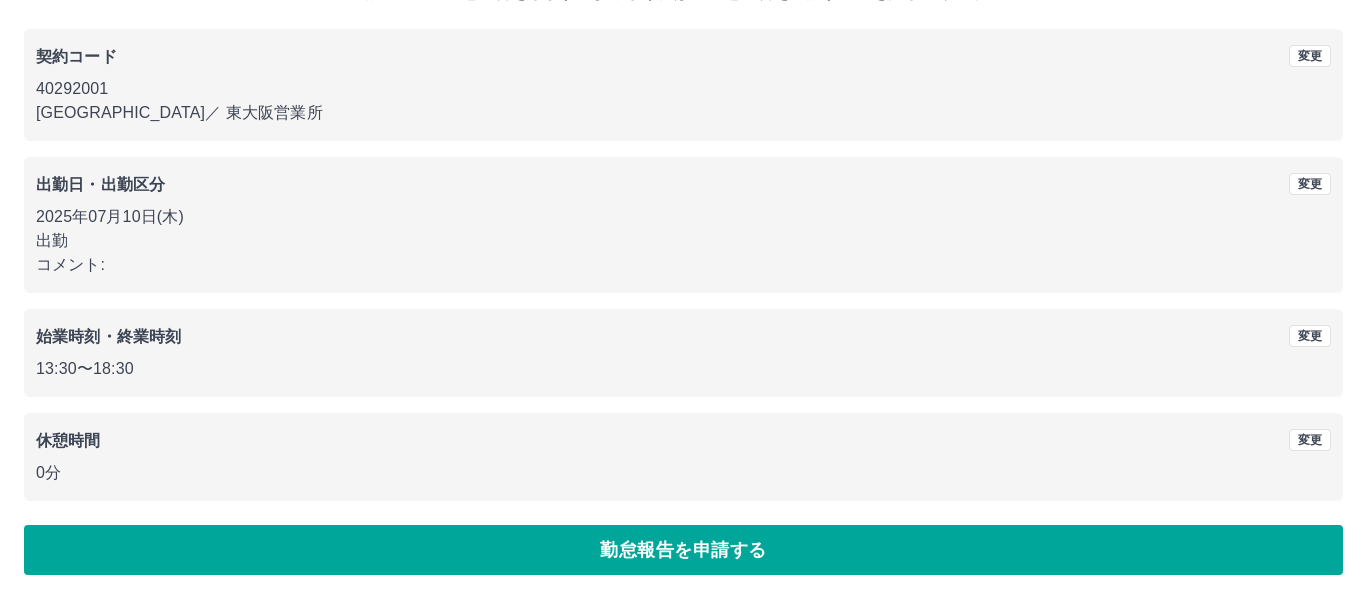 scroll, scrollTop: 0, scrollLeft: 0, axis: both 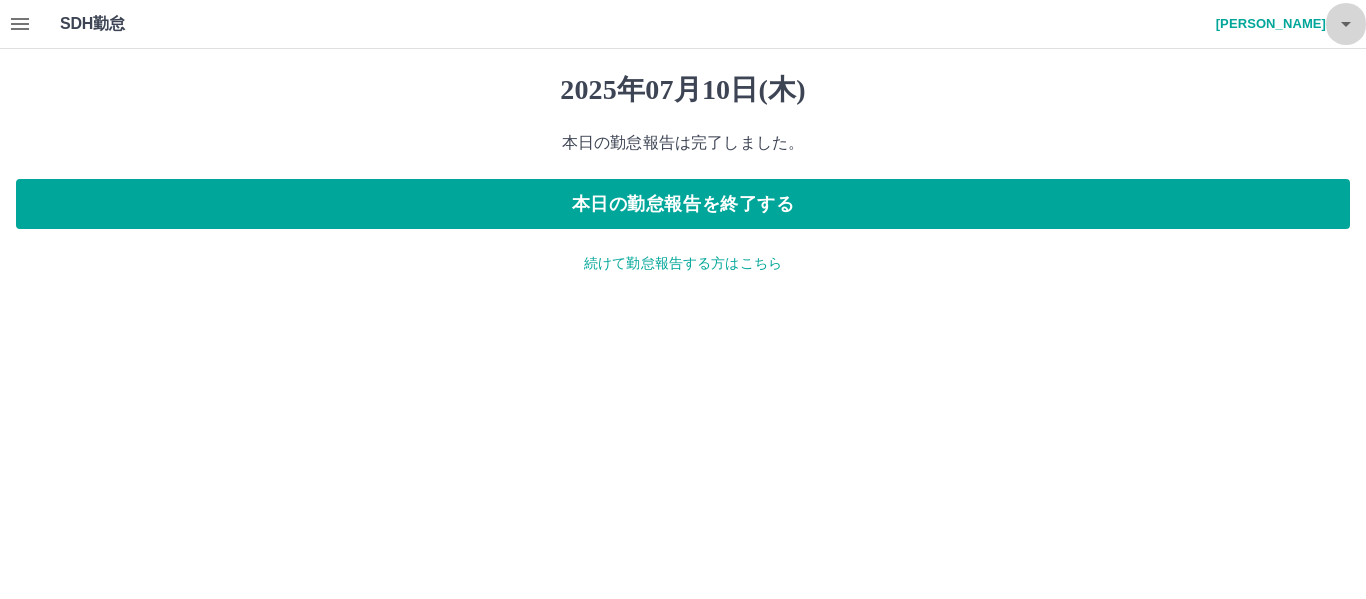 click at bounding box center [1346, 24] 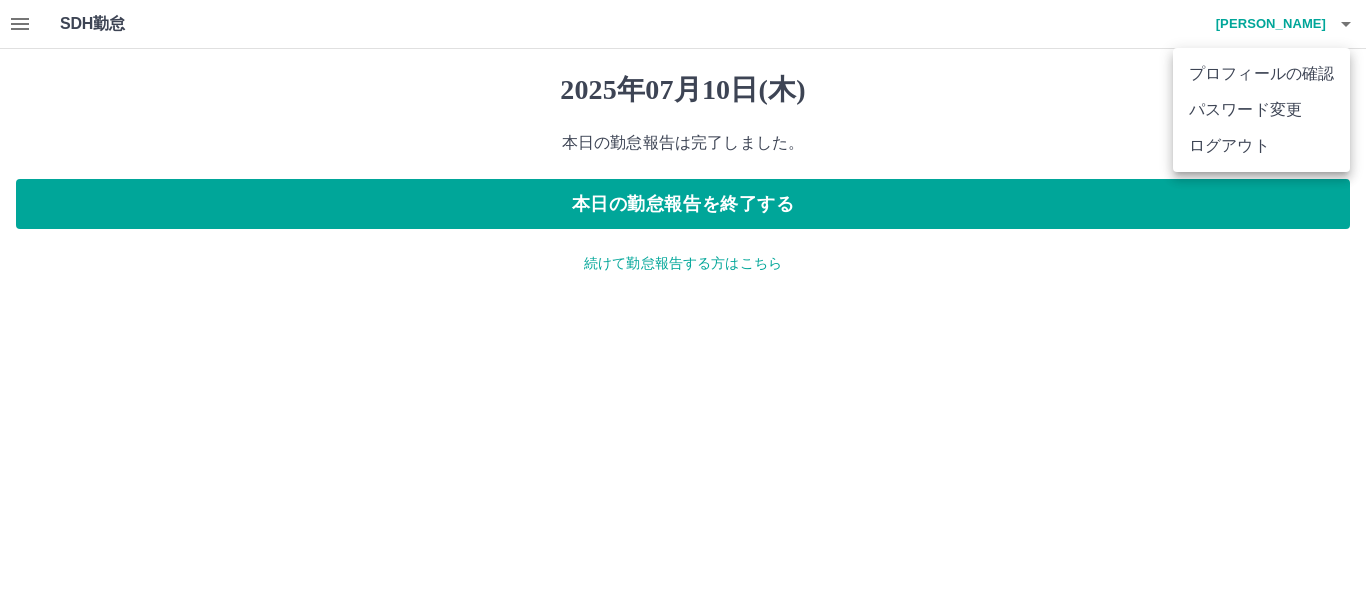 click at bounding box center [683, 299] 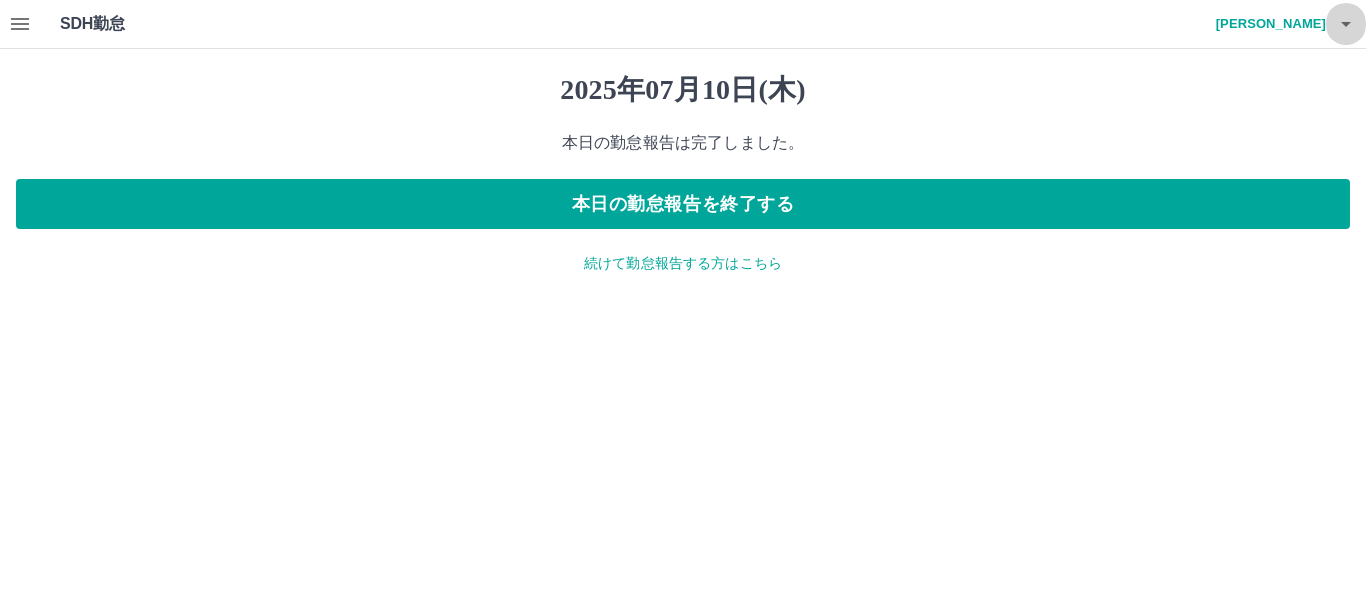 click 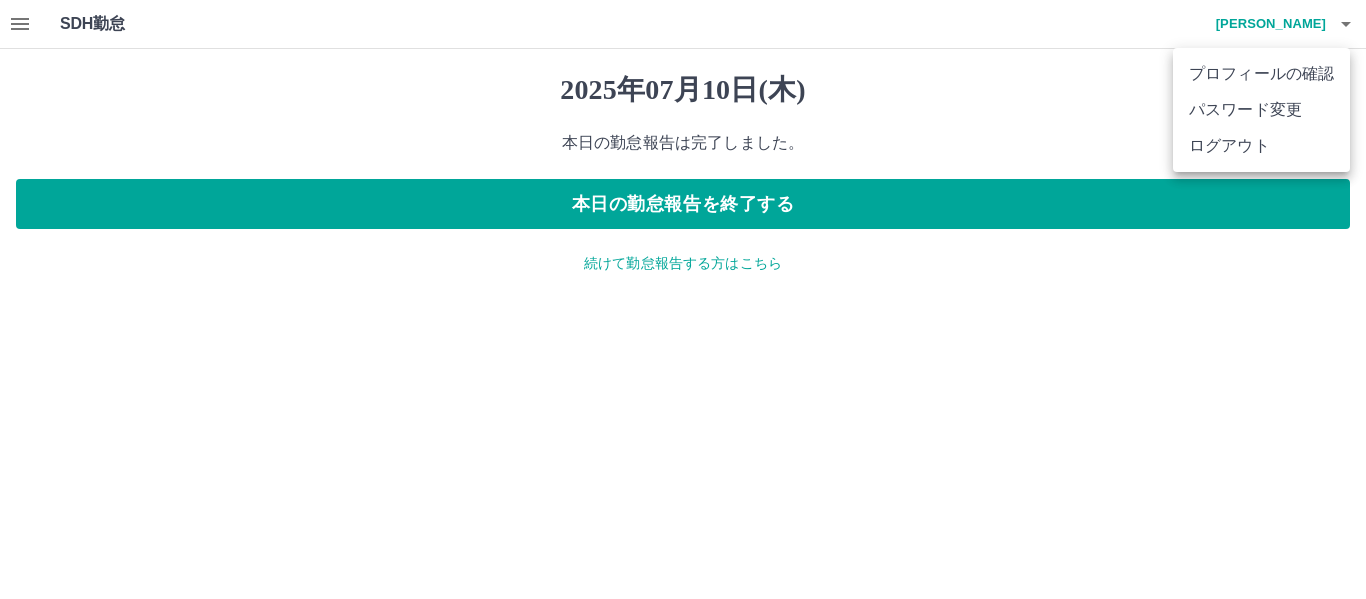 click on "ログアウト" at bounding box center [1261, 146] 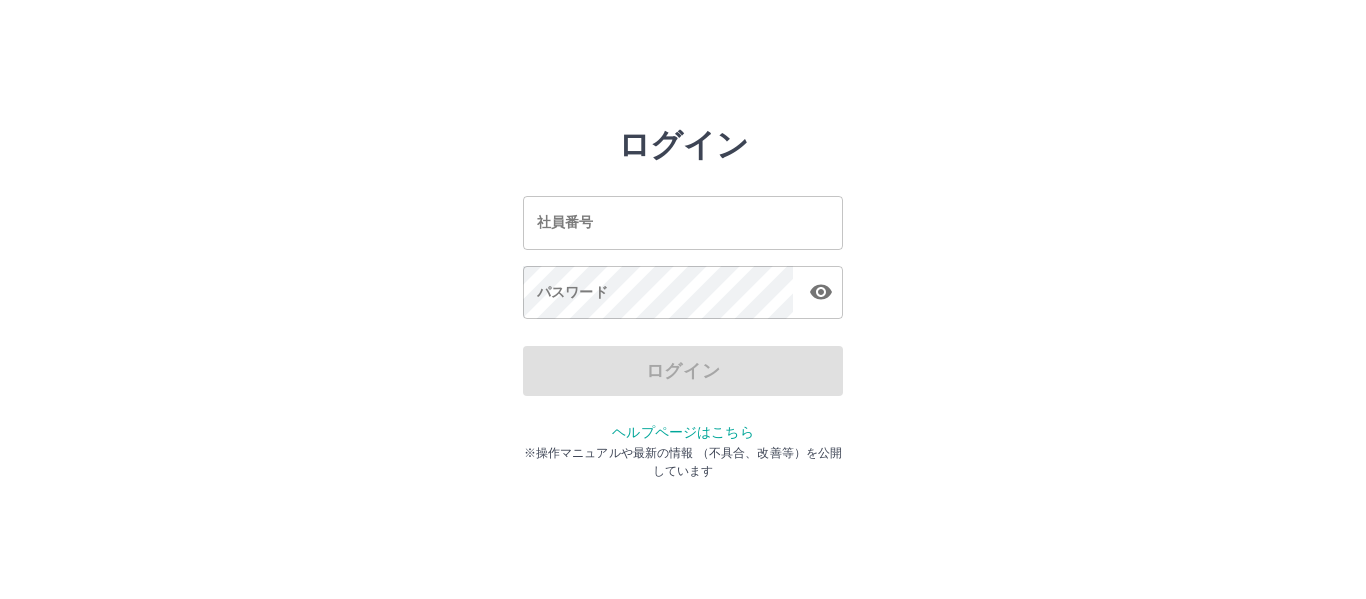 scroll, scrollTop: 0, scrollLeft: 0, axis: both 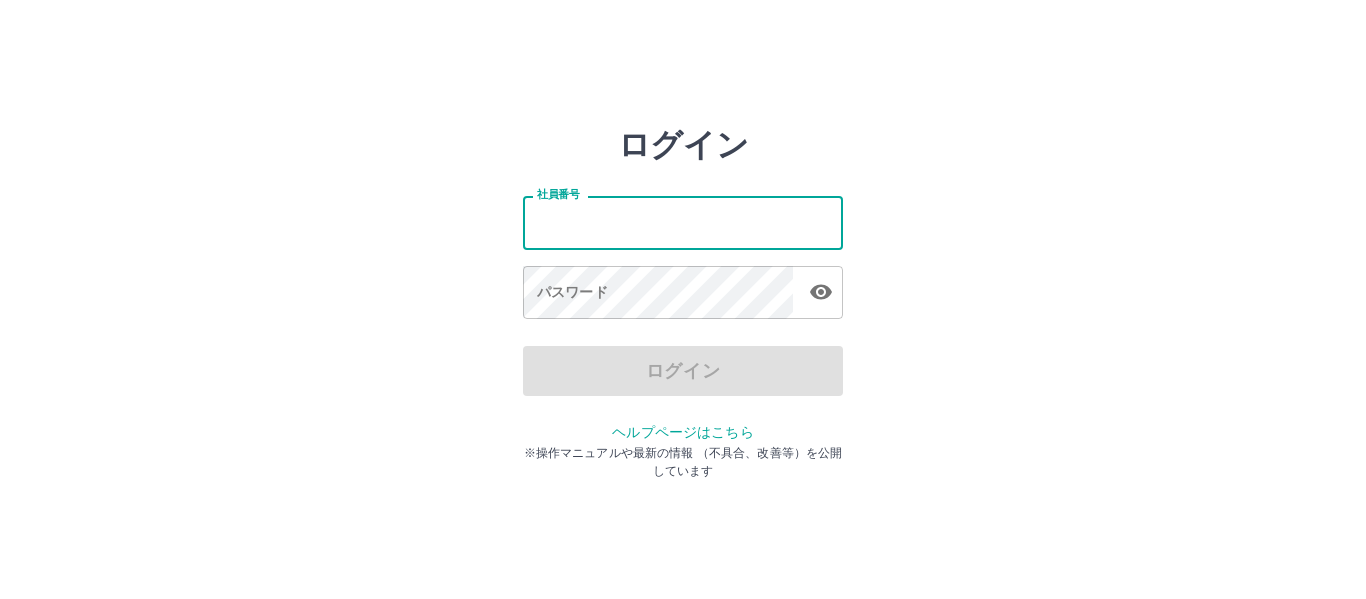 type on "*******" 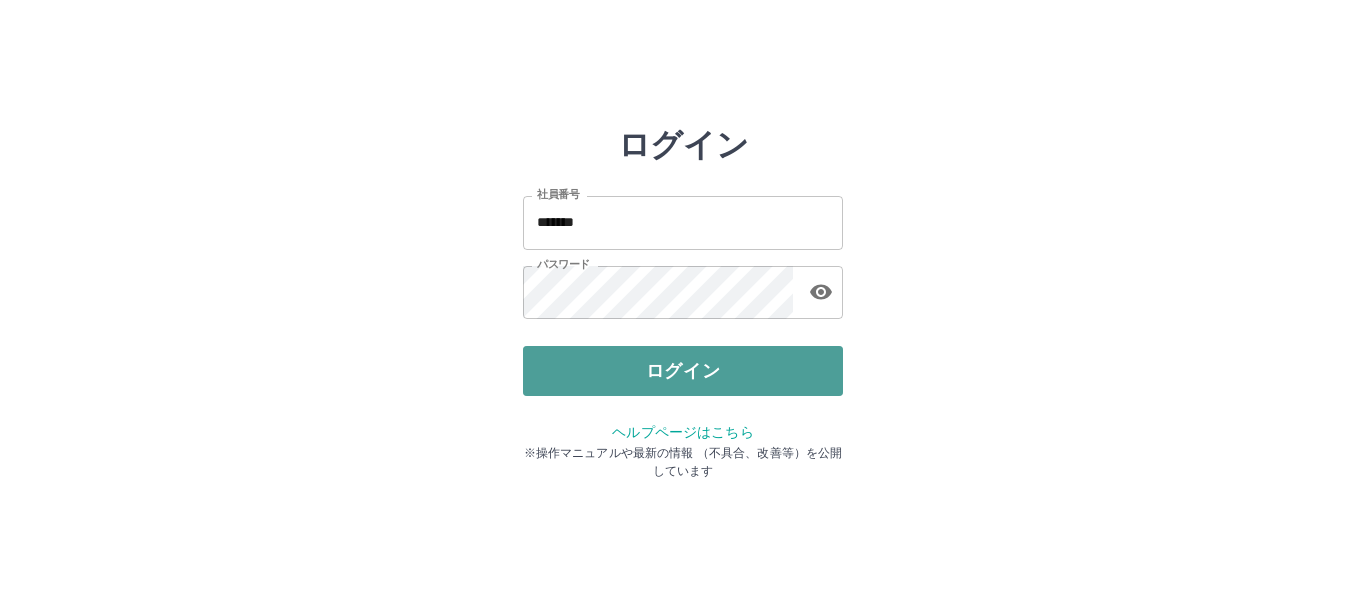 click on "ログイン" at bounding box center [683, 371] 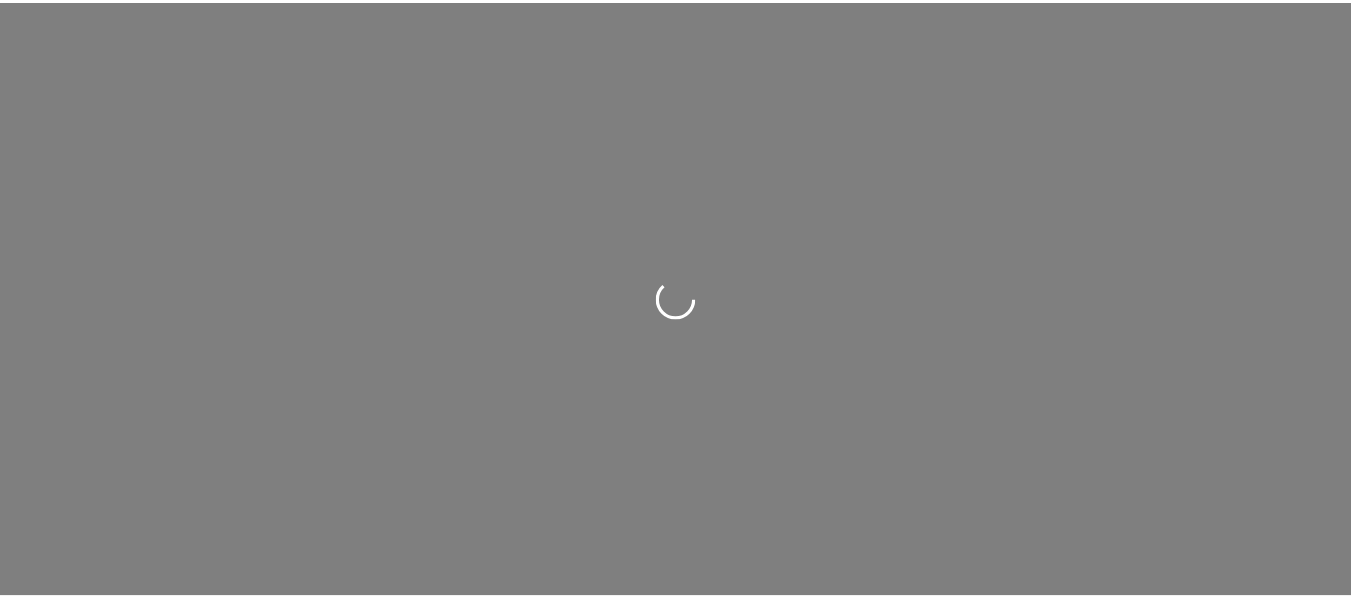 scroll, scrollTop: 0, scrollLeft: 0, axis: both 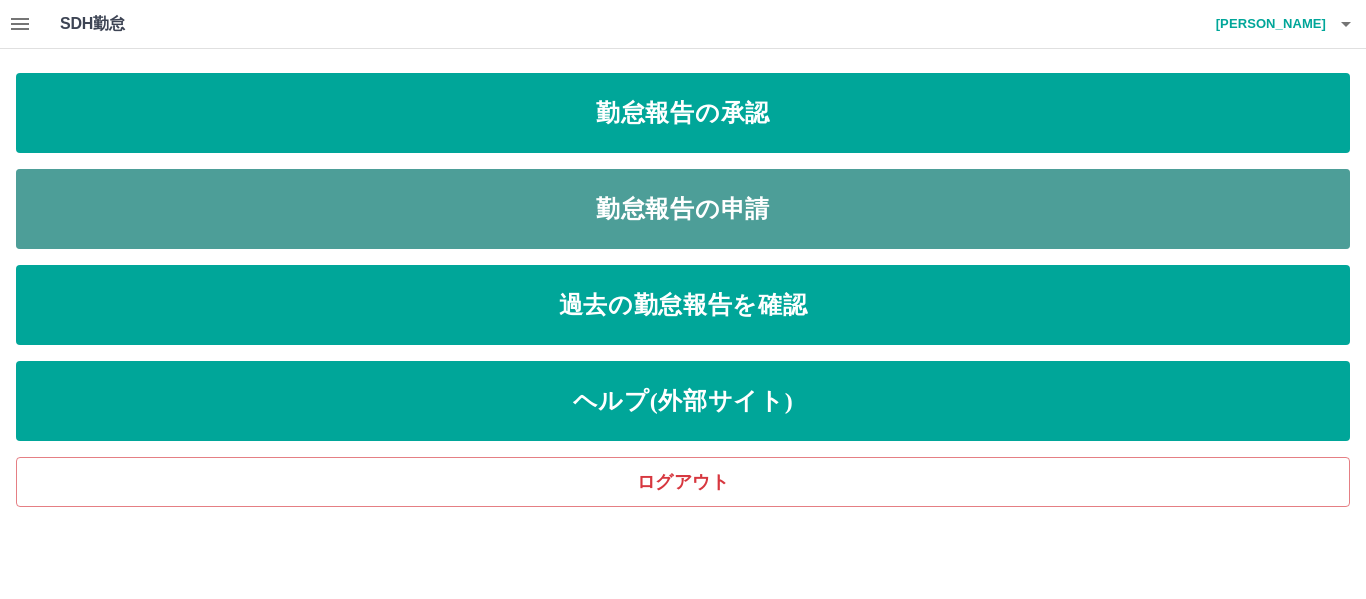 click on "勤怠報告の申請" at bounding box center (683, 209) 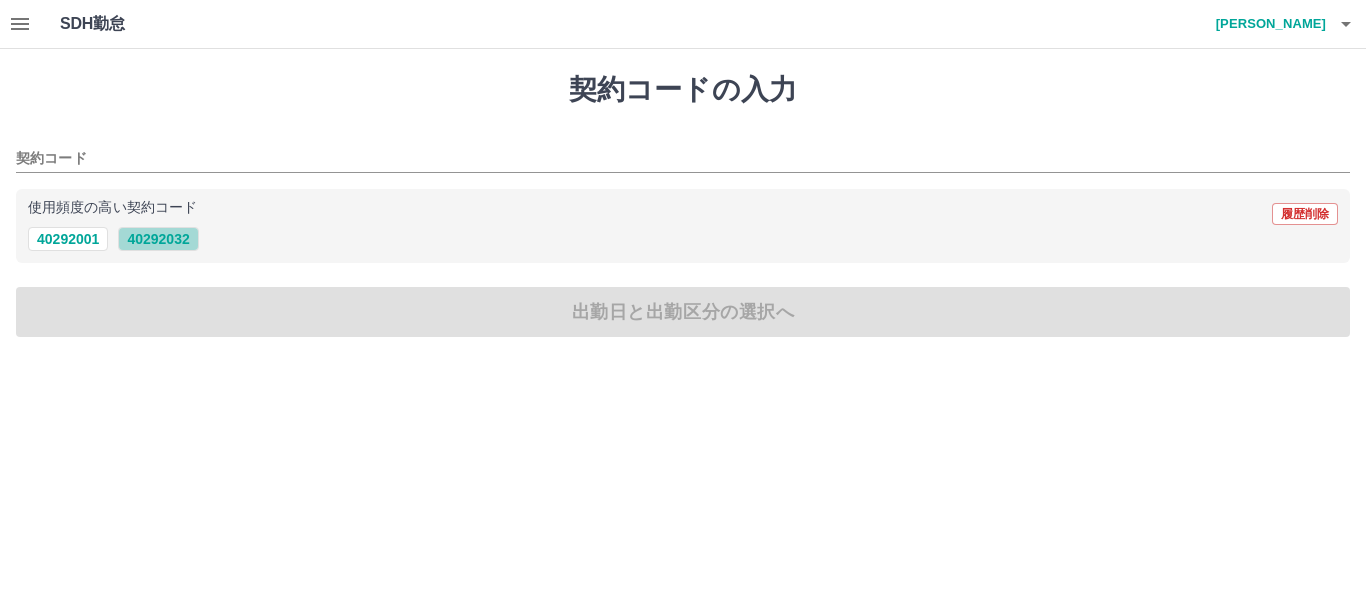 click on "40292032" at bounding box center (158, 239) 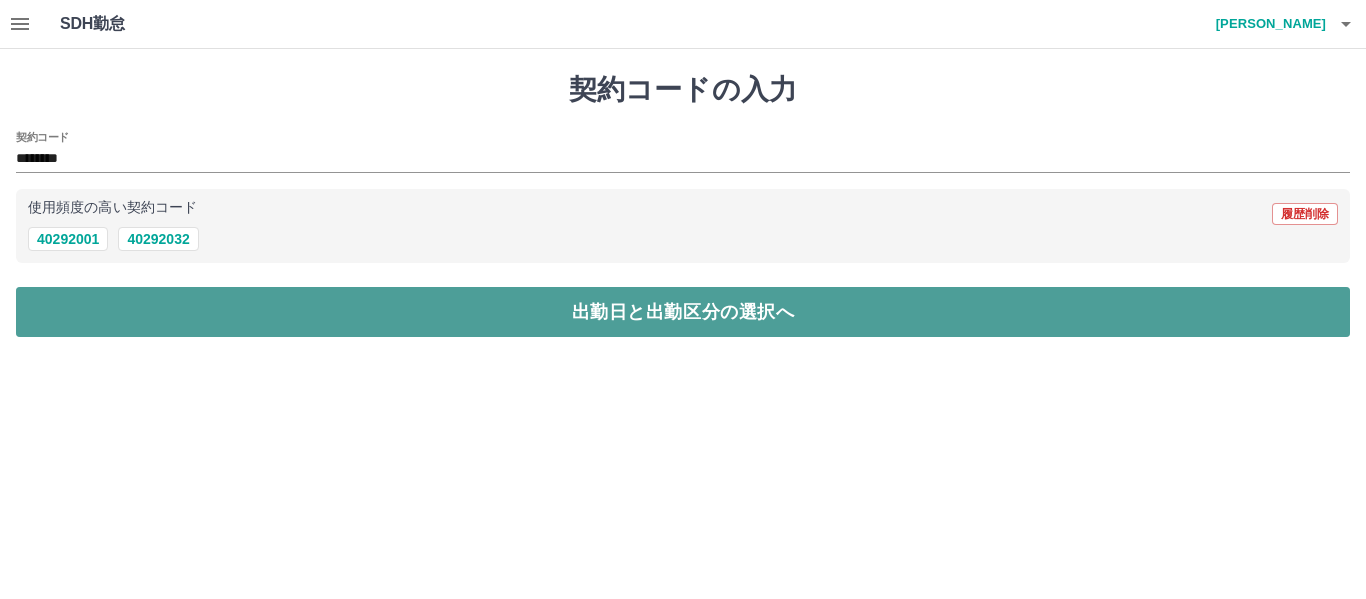click on "出勤日と出勤区分の選択へ" at bounding box center (683, 312) 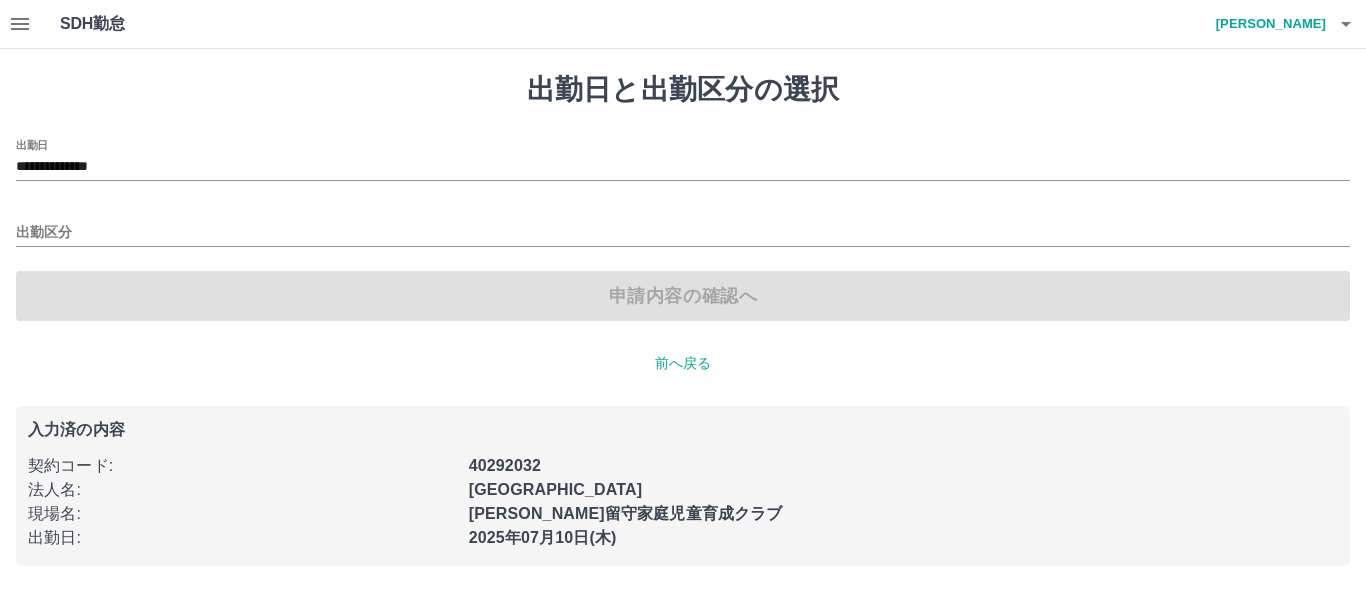 click on "出勤区分" at bounding box center (683, 226) 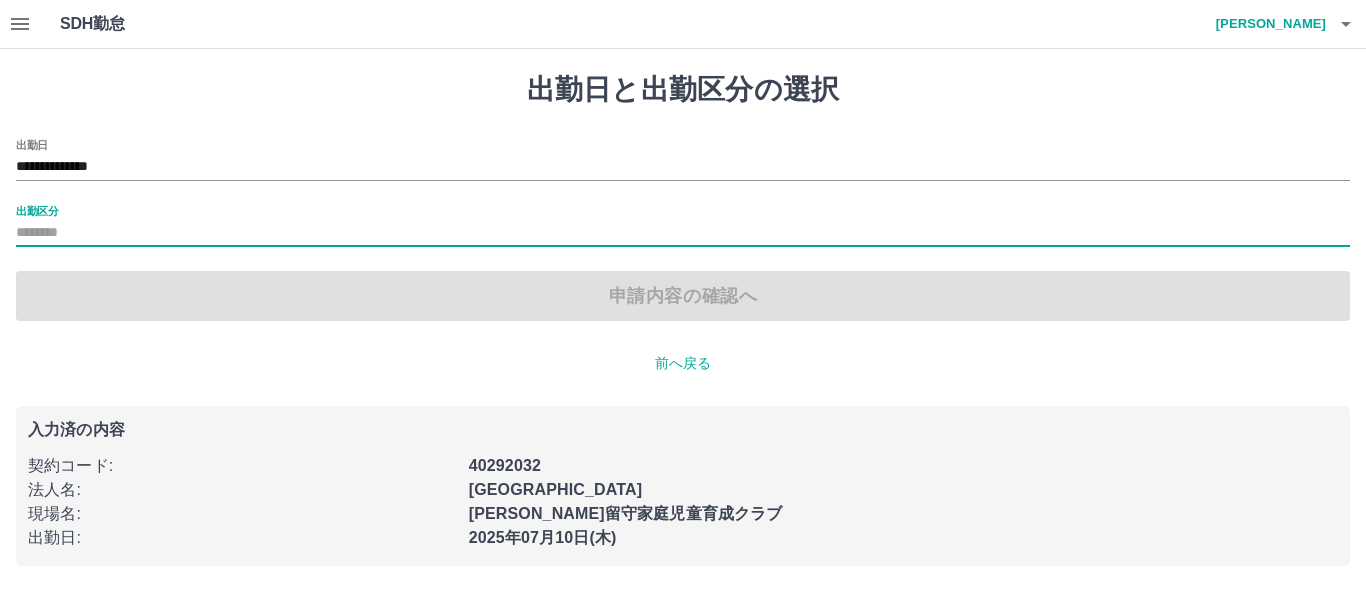 click on "出勤区分" at bounding box center [683, 233] 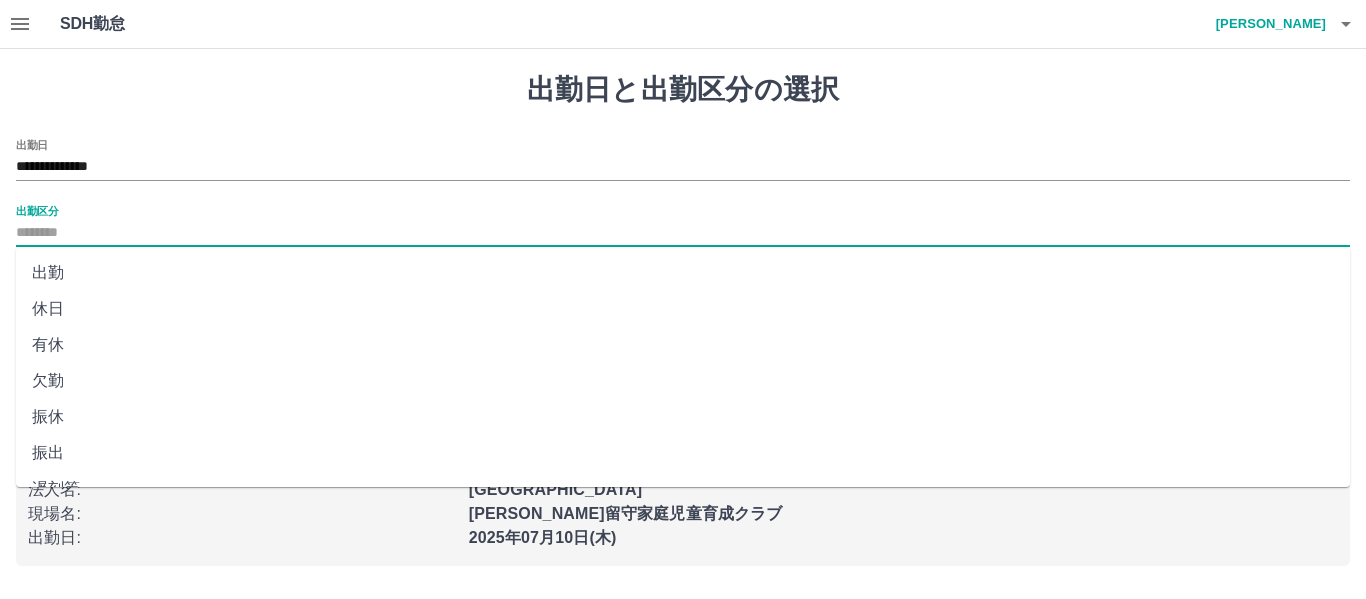 click on "出勤" at bounding box center [683, 273] 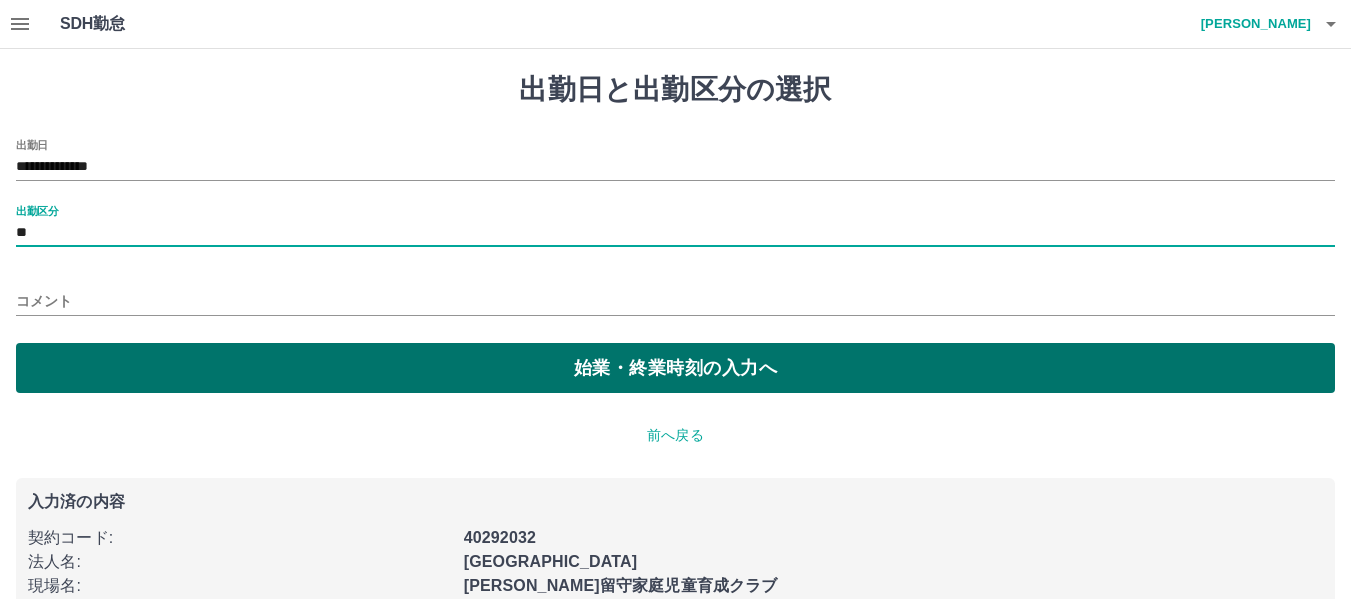 click on "始業・終業時刻の入力へ" at bounding box center [675, 368] 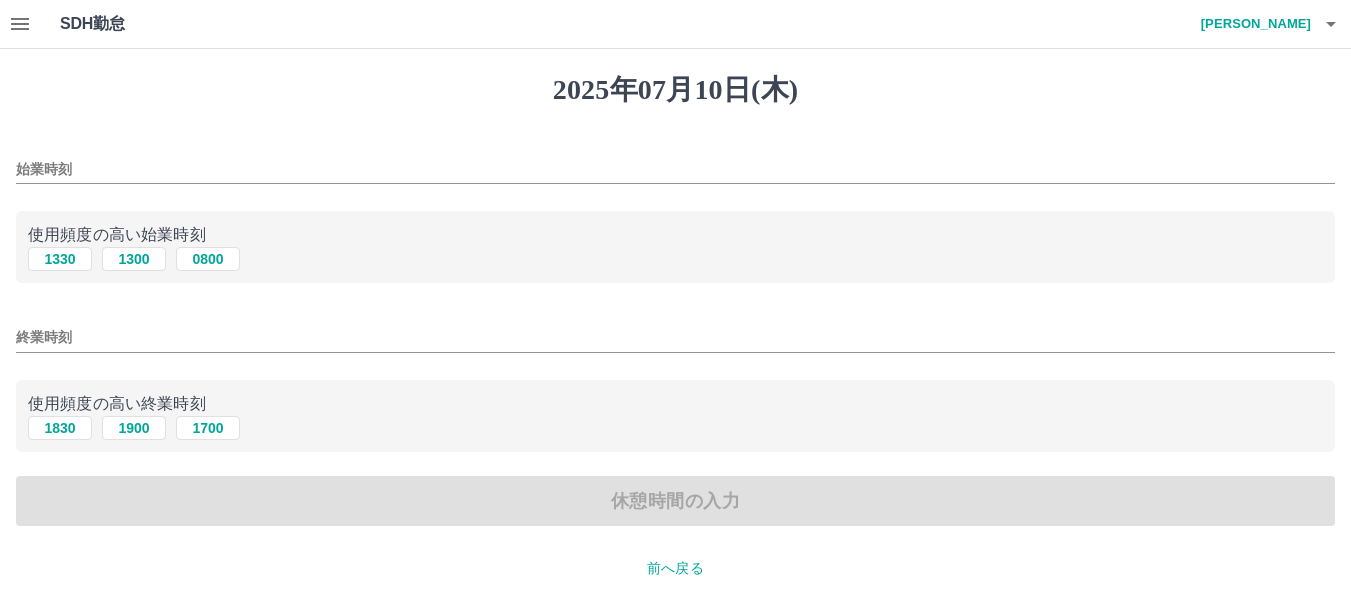 click on "始業時刻" at bounding box center (675, 169) 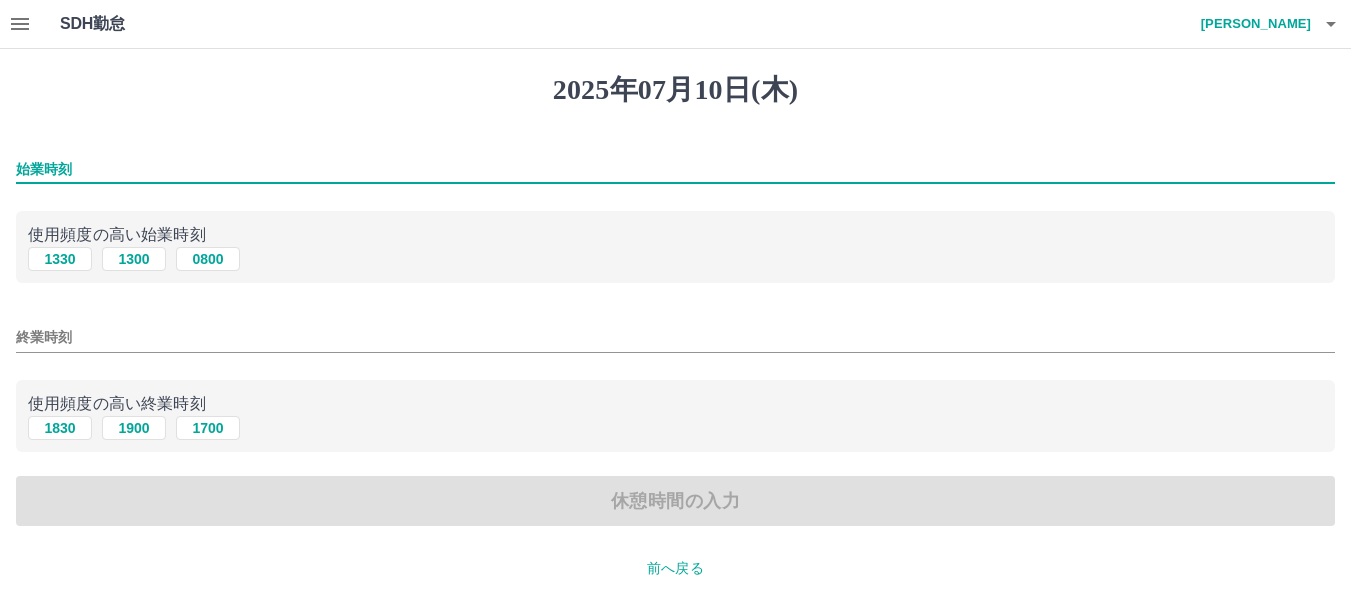 type on "****" 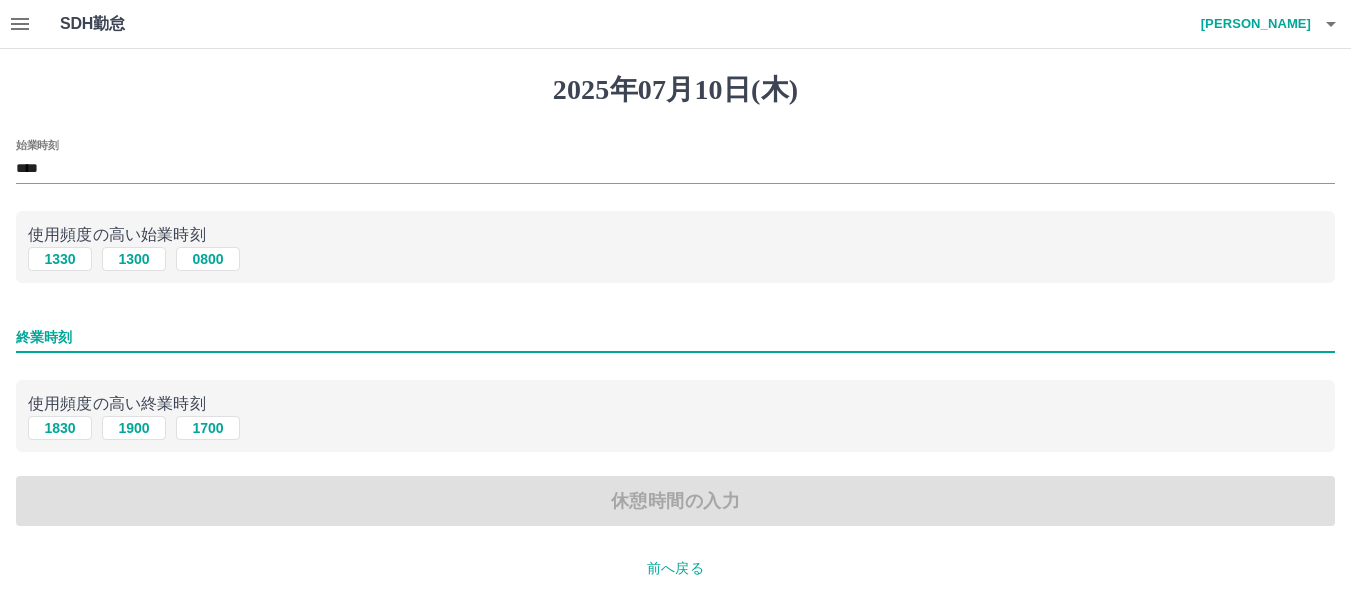 click on "終業時刻" at bounding box center (675, 337) 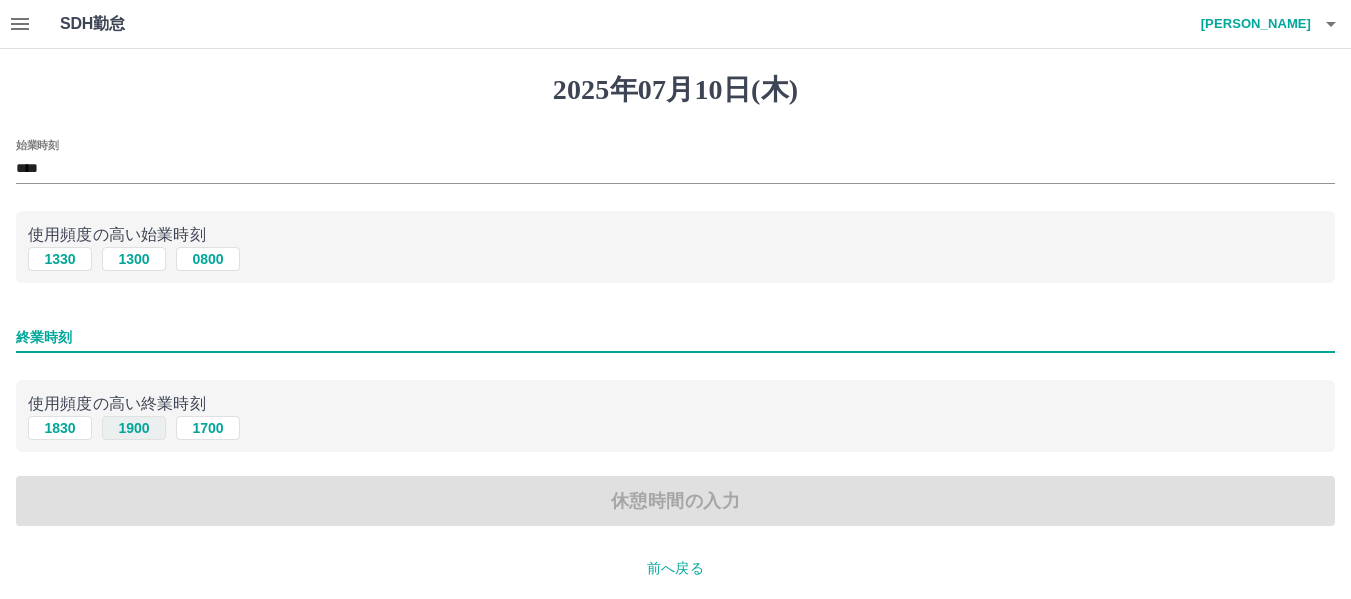 type on "****" 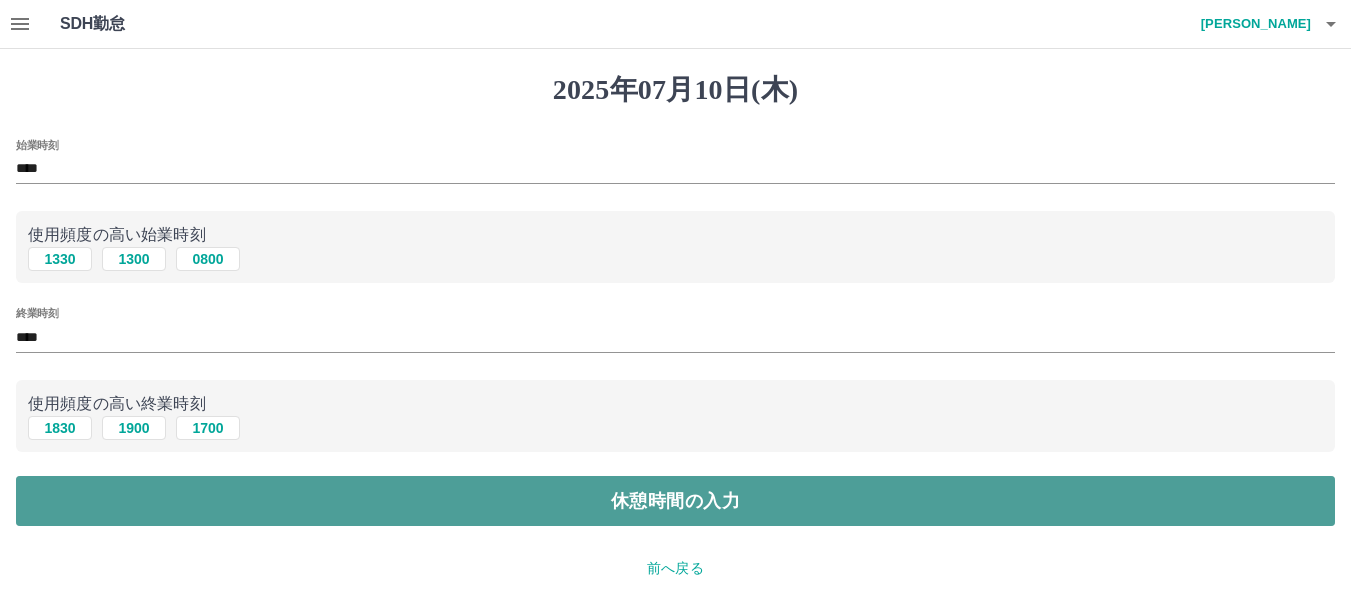 click on "休憩時間の入力" at bounding box center [675, 501] 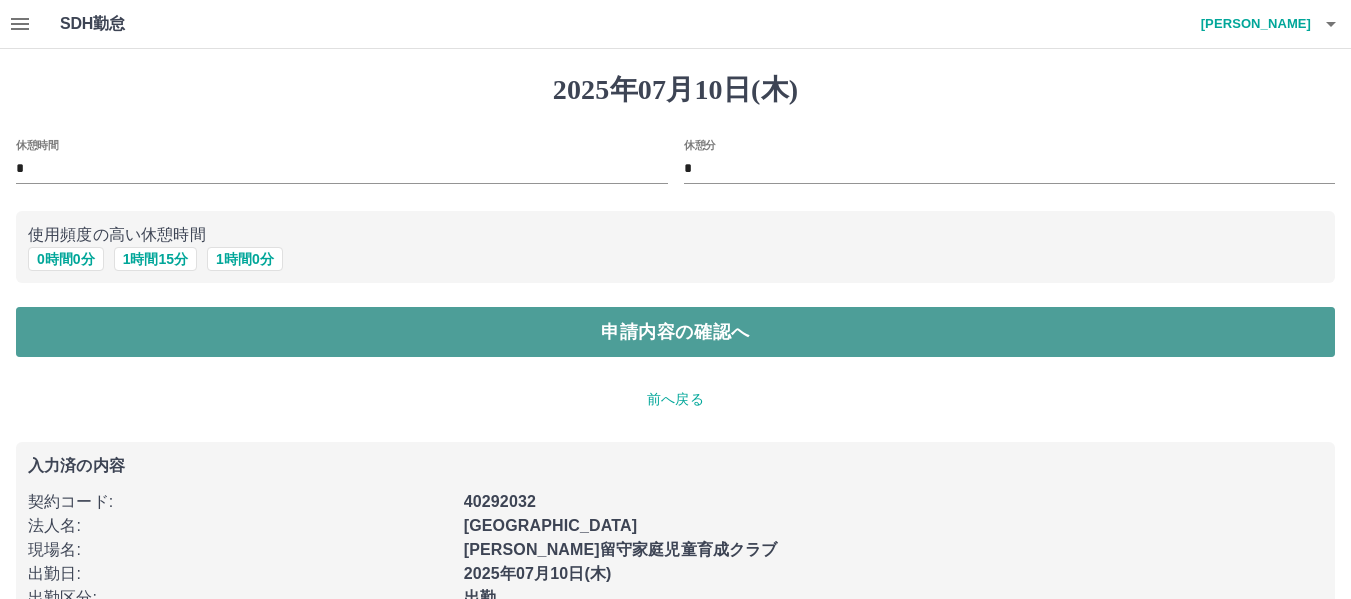 click on "申請内容の確認へ" at bounding box center (675, 332) 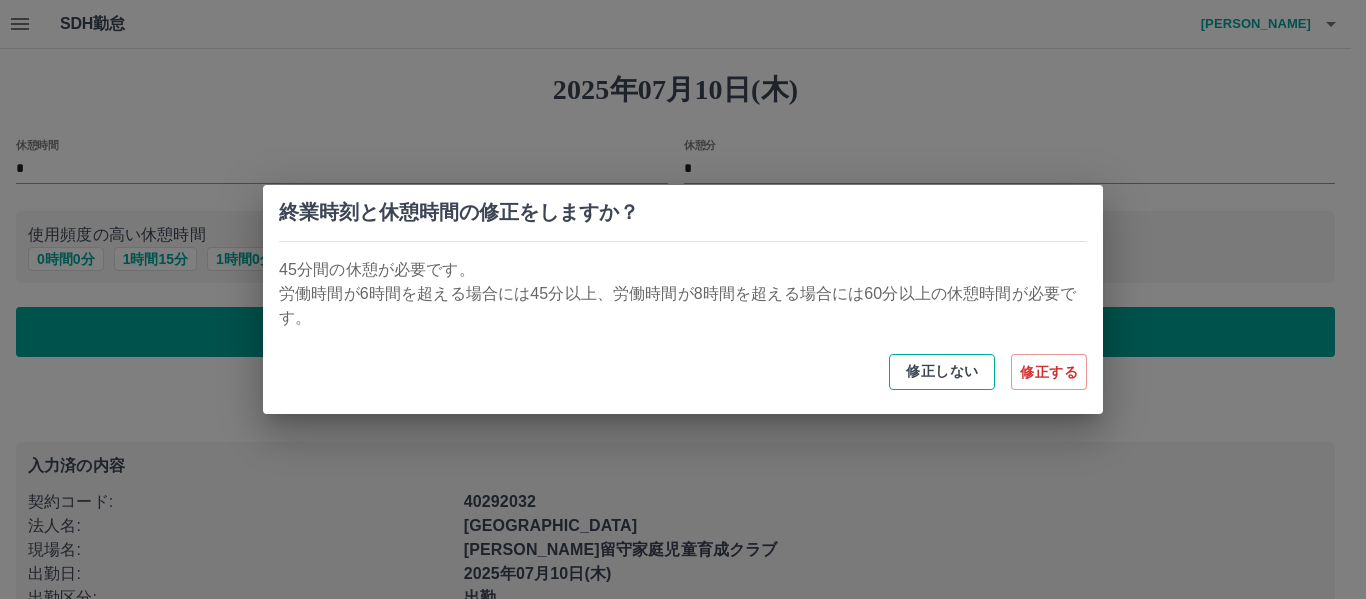 click on "修正しない" at bounding box center (942, 372) 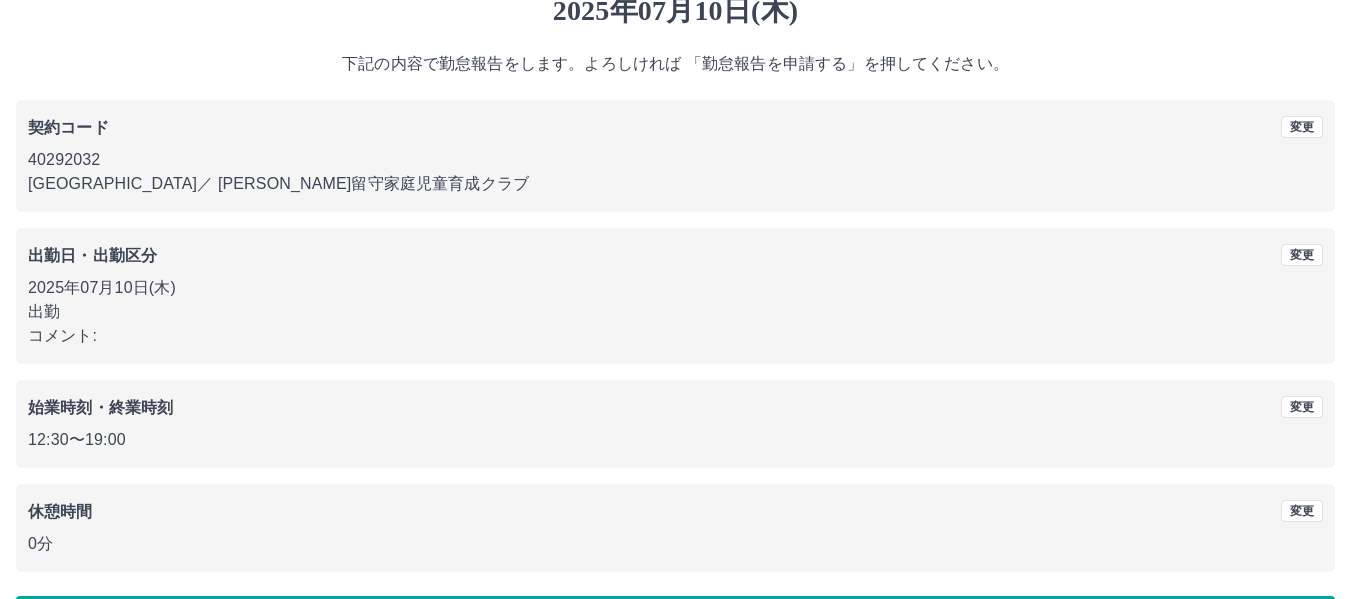 scroll, scrollTop: 150, scrollLeft: 0, axis: vertical 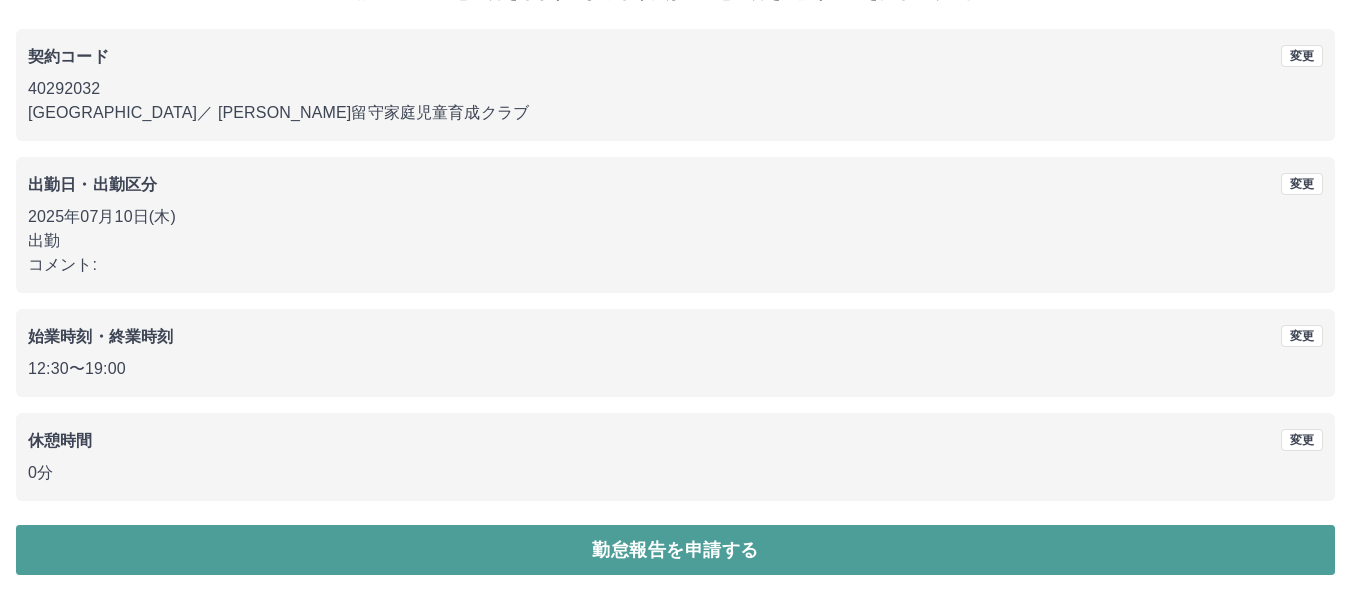 click on "勤怠報告を申請する" at bounding box center (675, 550) 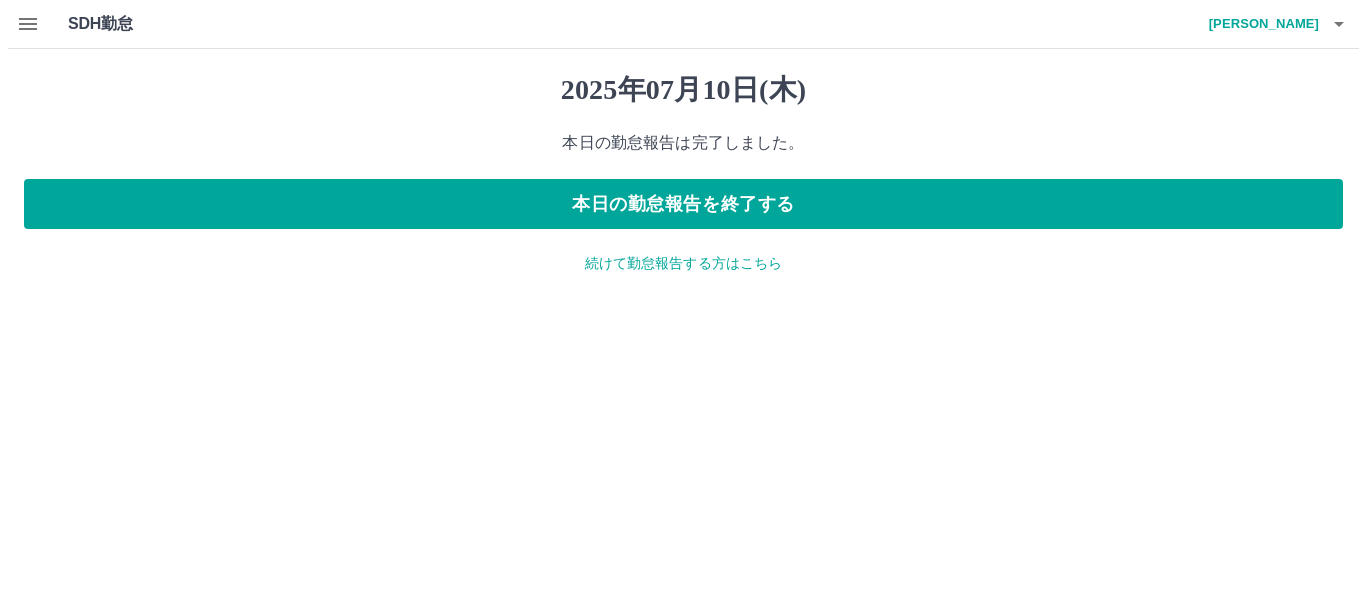 scroll, scrollTop: 0, scrollLeft: 0, axis: both 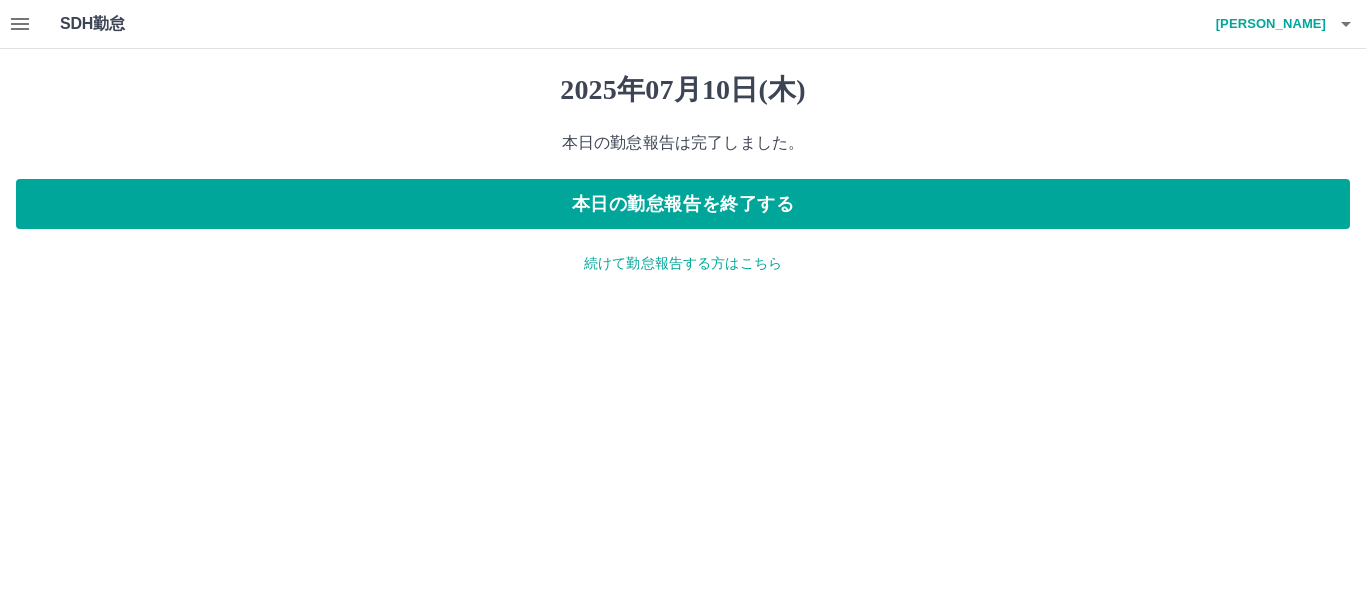 click 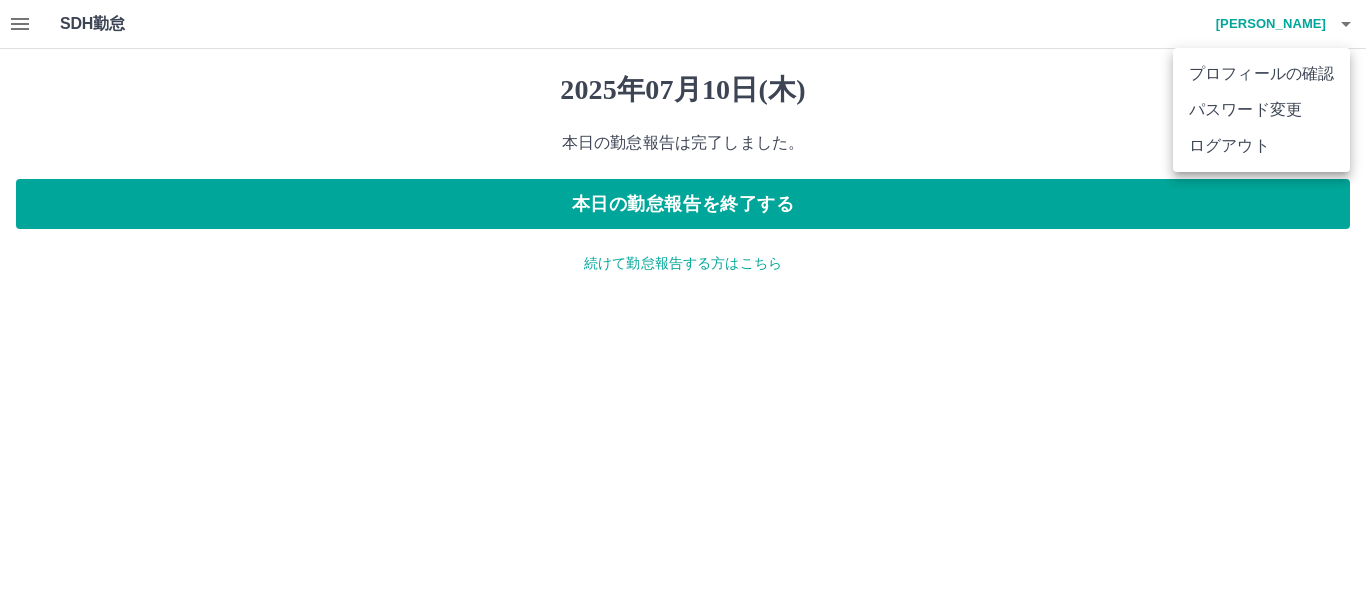 click on "ログアウト" at bounding box center (1261, 146) 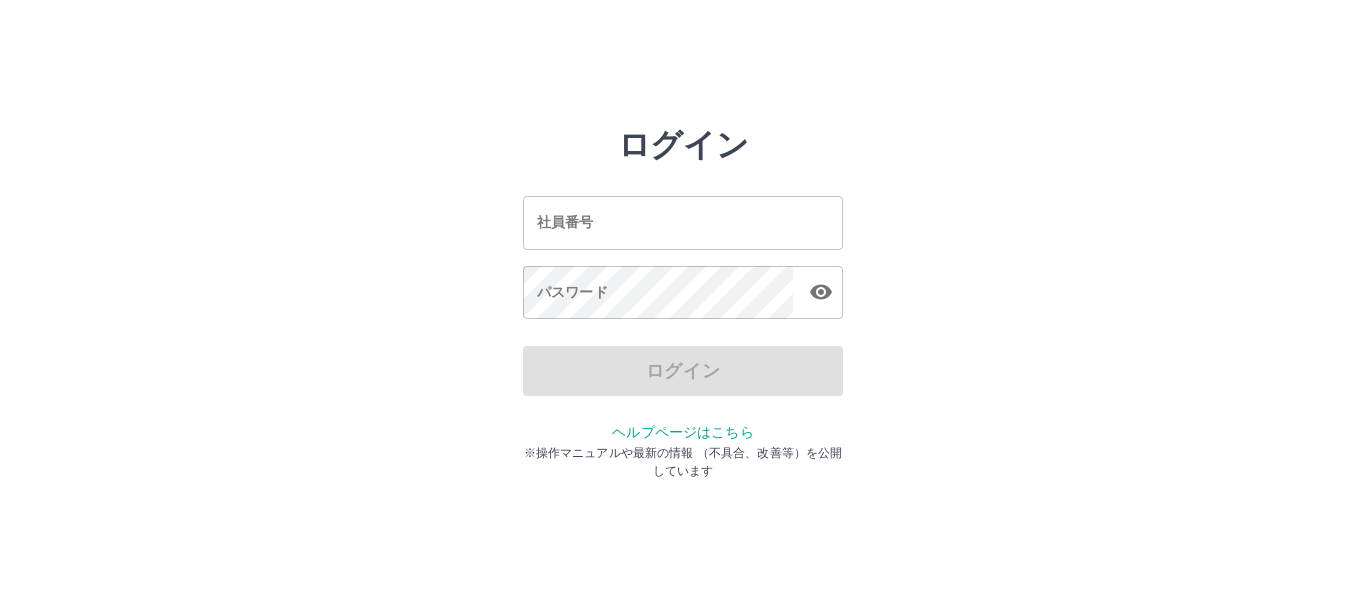 scroll, scrollTop: 0, scrollLeft: 0, axis: both 